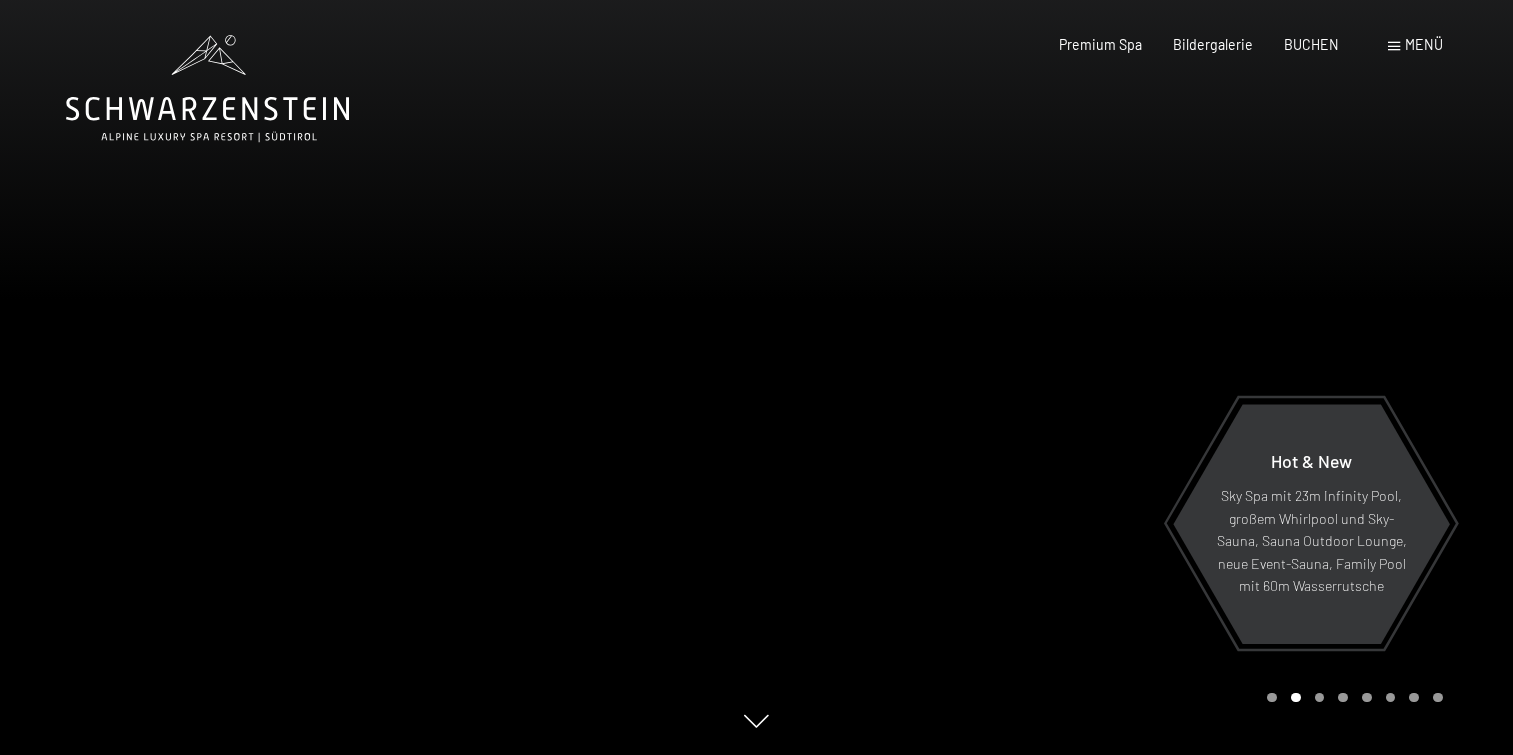 scroll, scrollTop: 0, scrollLeft: 0, axis: both 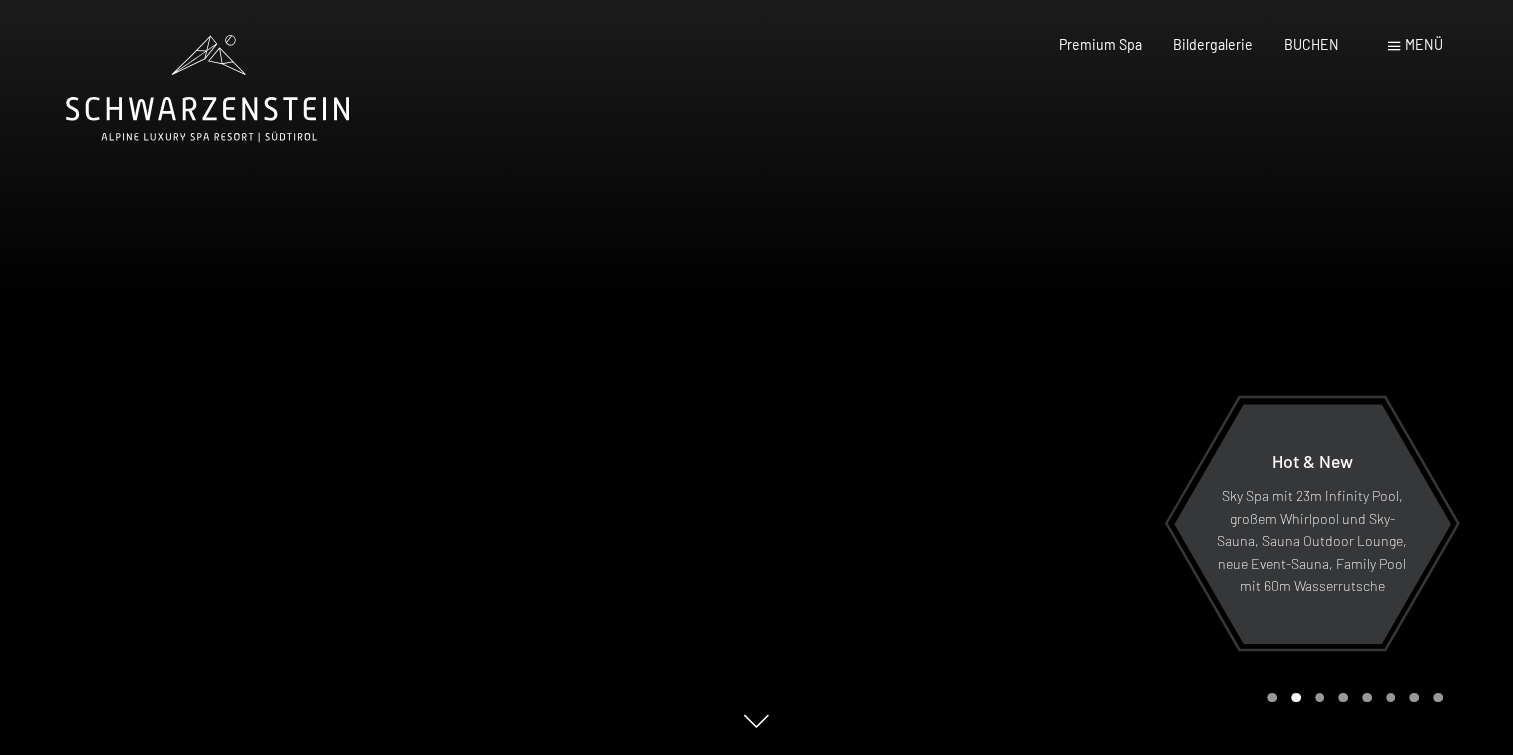 click at bounding box center (1394, 46) 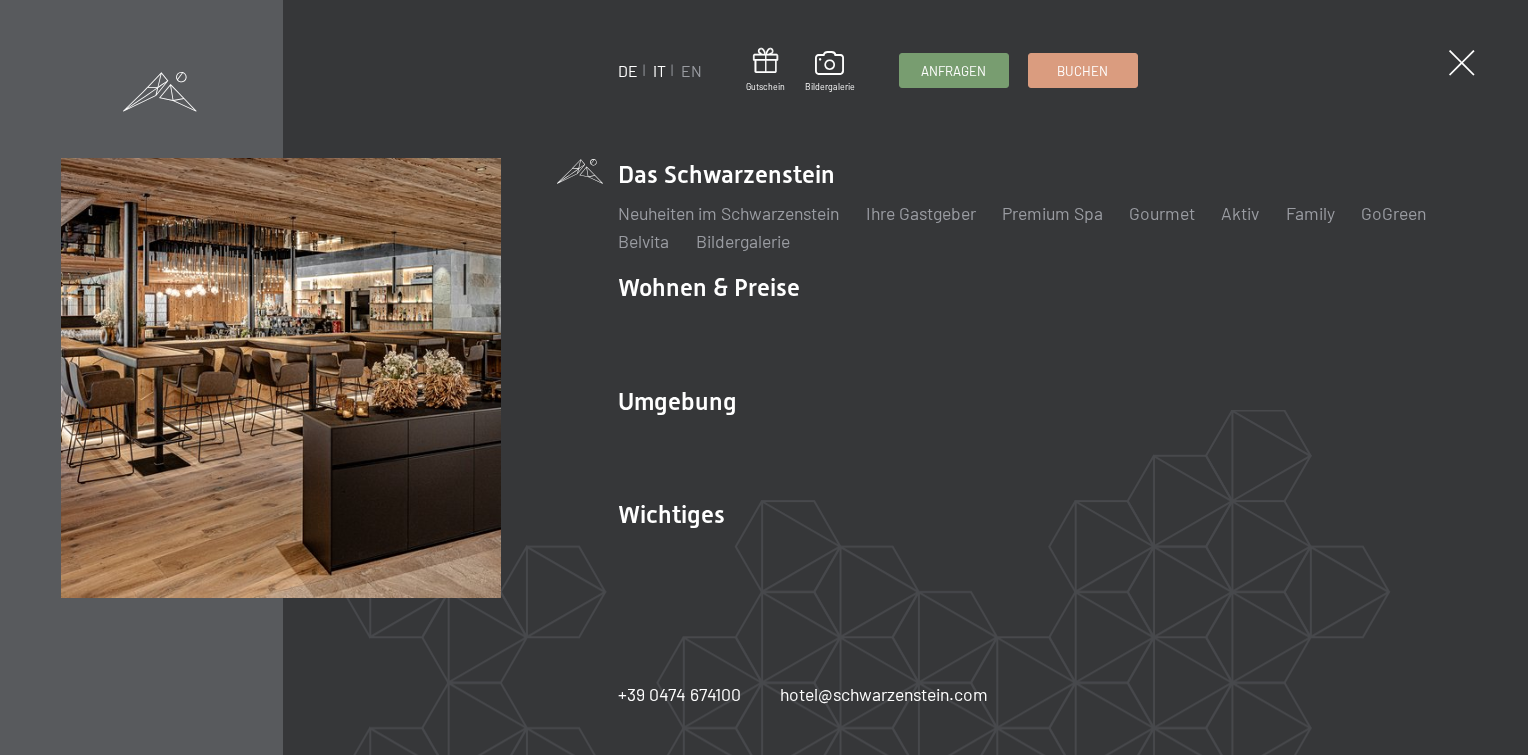 click on "IT" at bounding box center [659, 70] 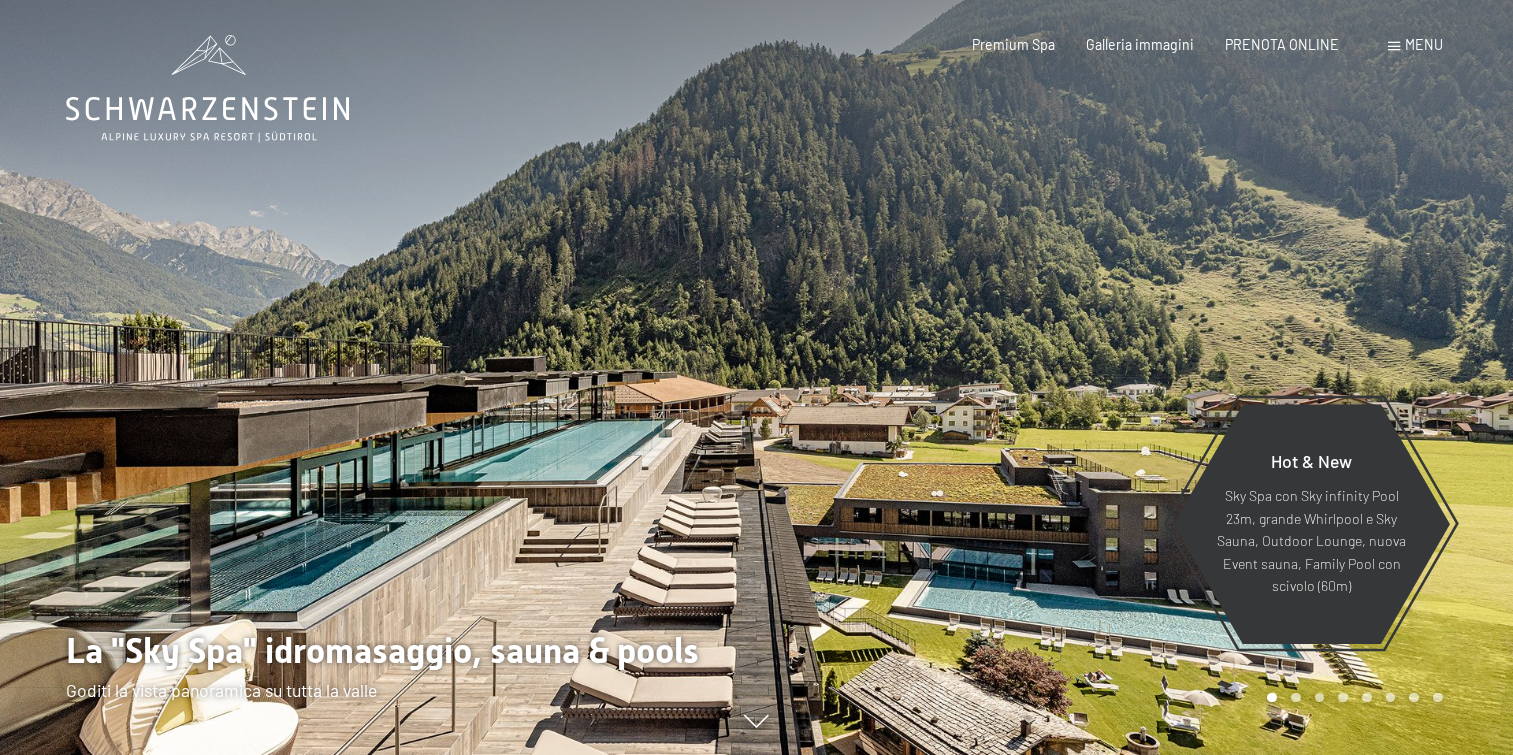 scroll, scrollTop: 0, scrollLeft: 0, axis: both 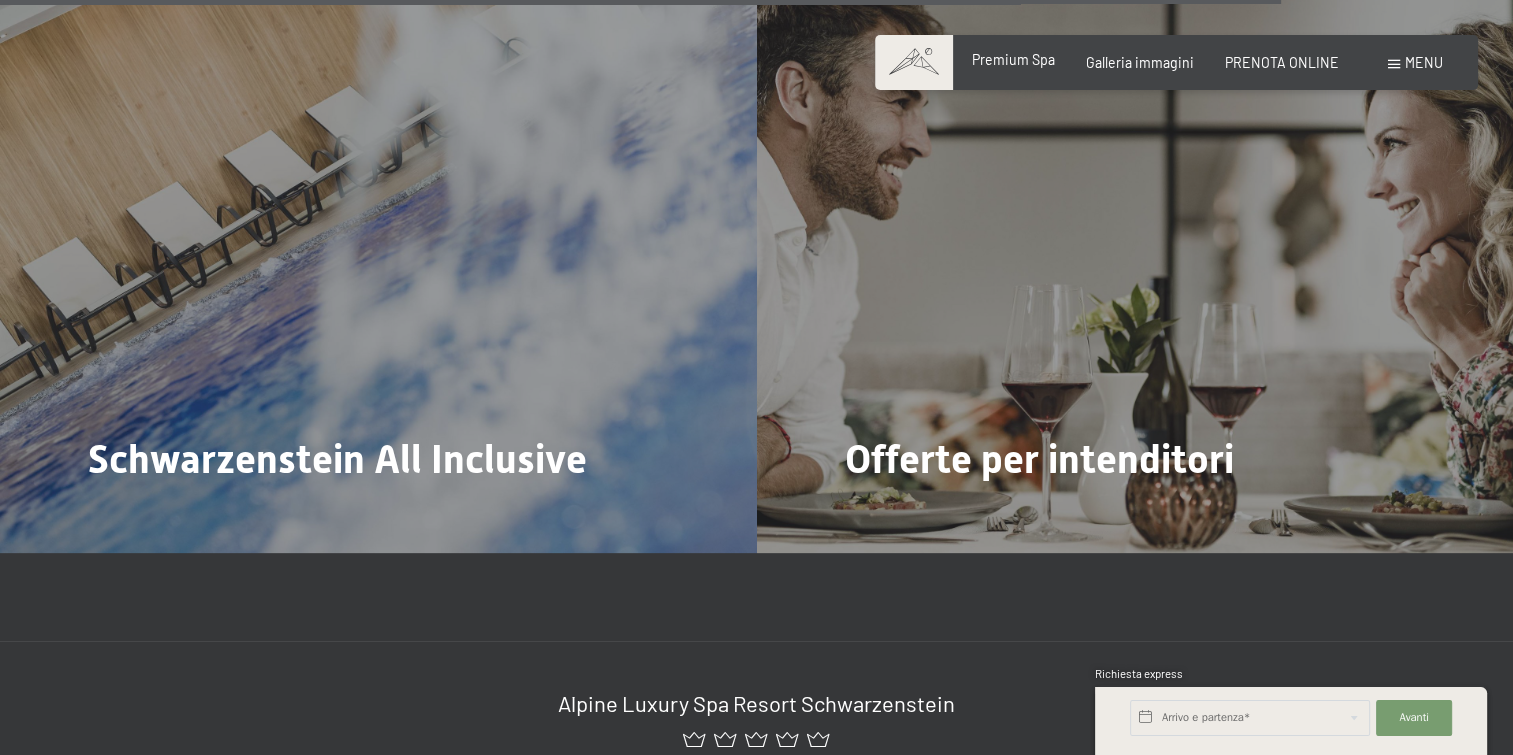 click on "Premium Spa" at bounding box center [1013, 59] 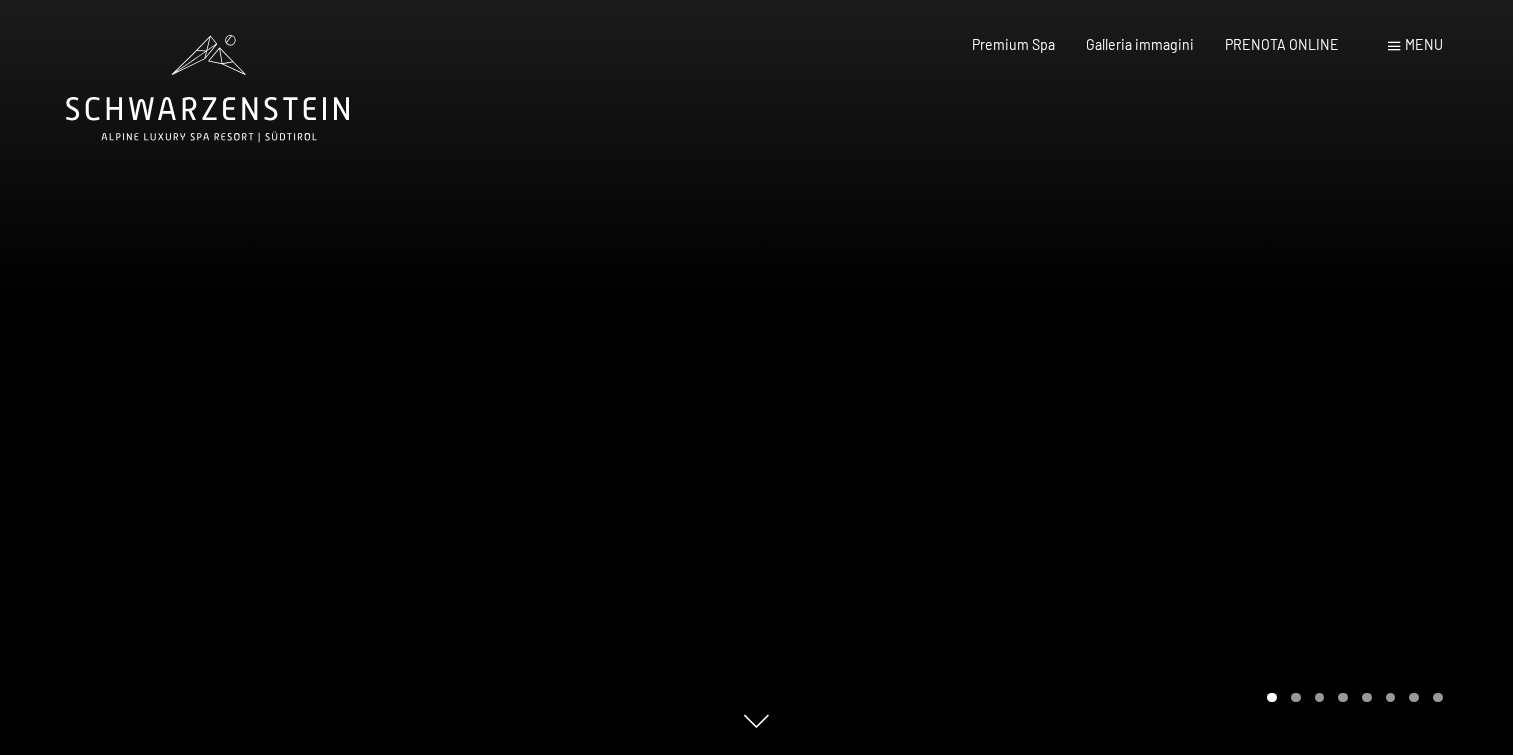 scroll, scrollTop: 0, scrollLeft: 0, axis: both 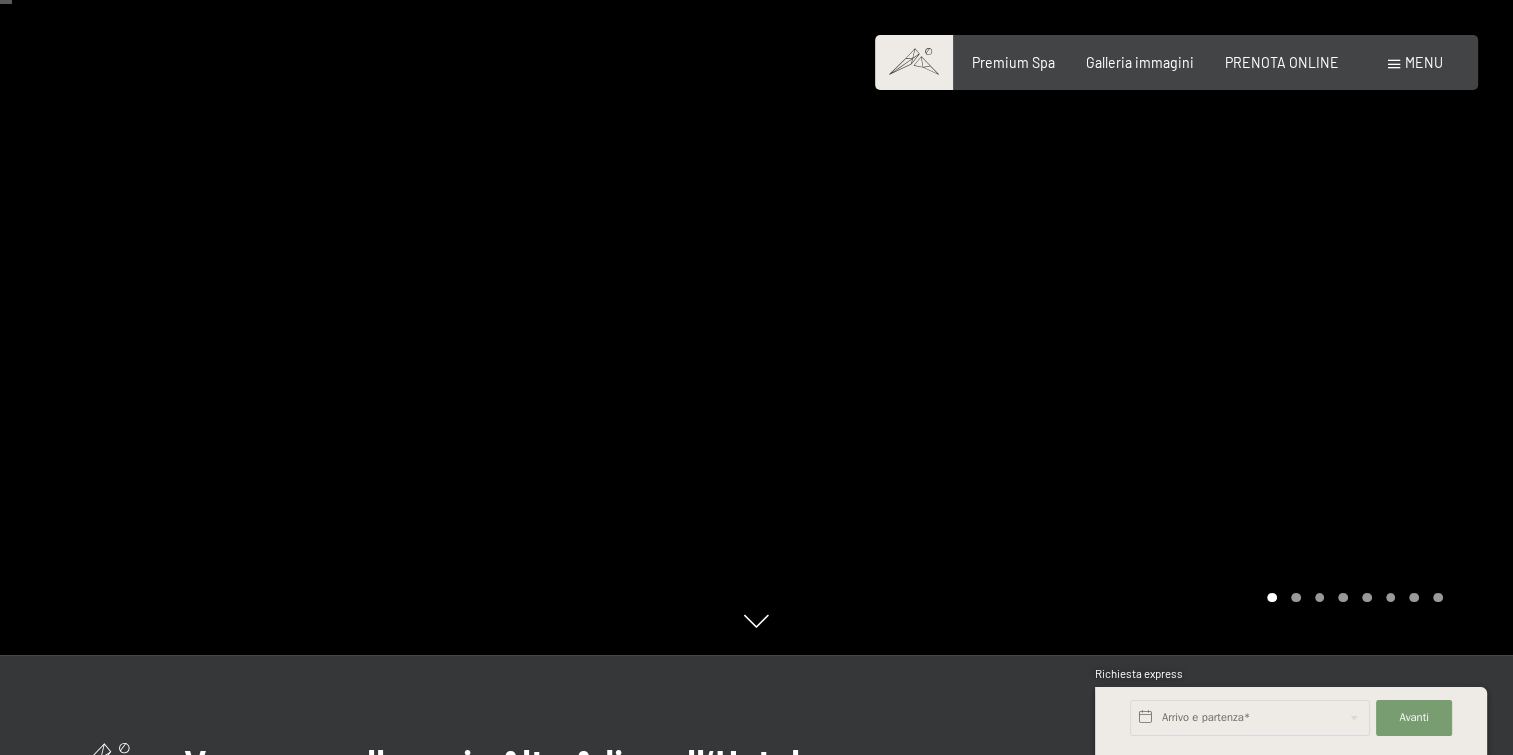 click at bounding box center (1135, 277) 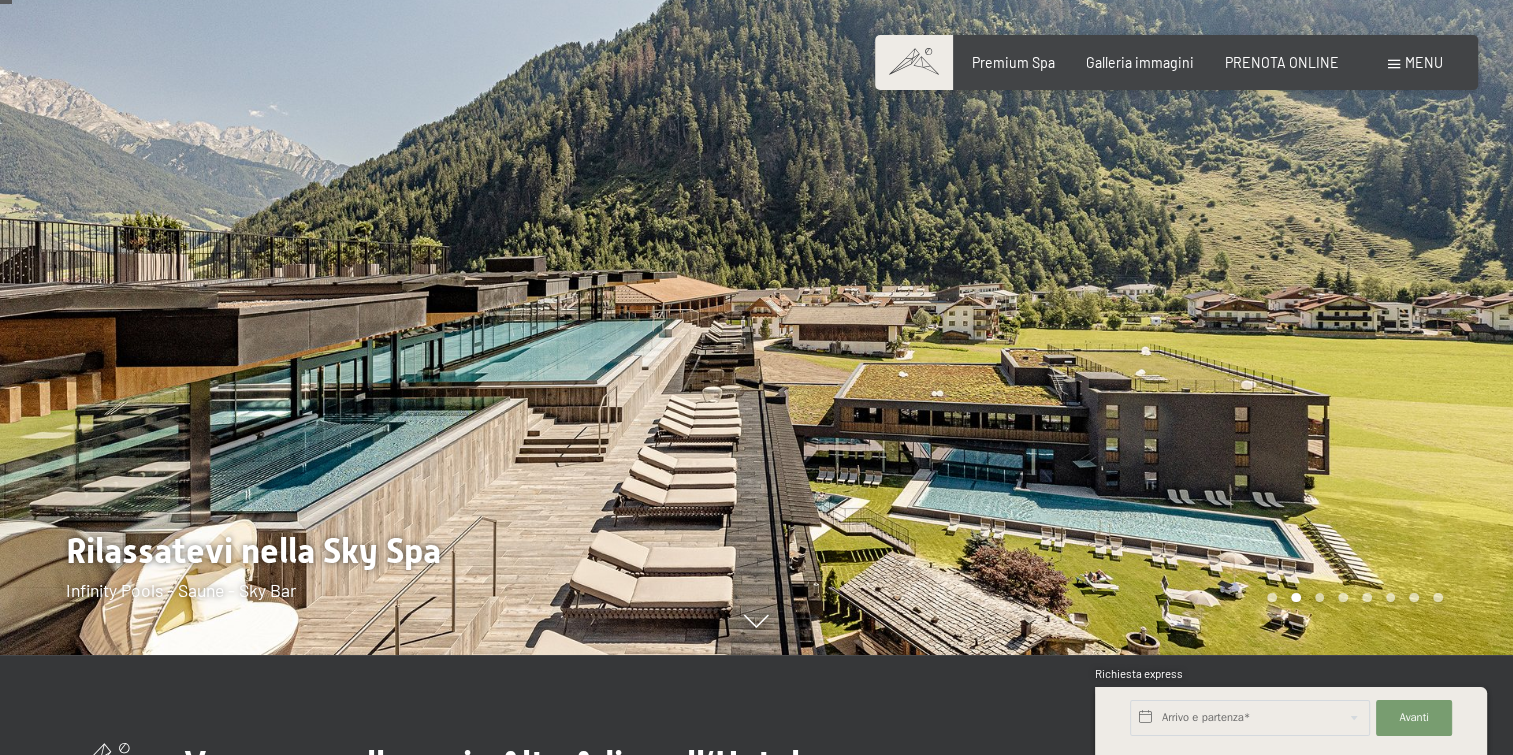 click at bounding box center [1135, 277] 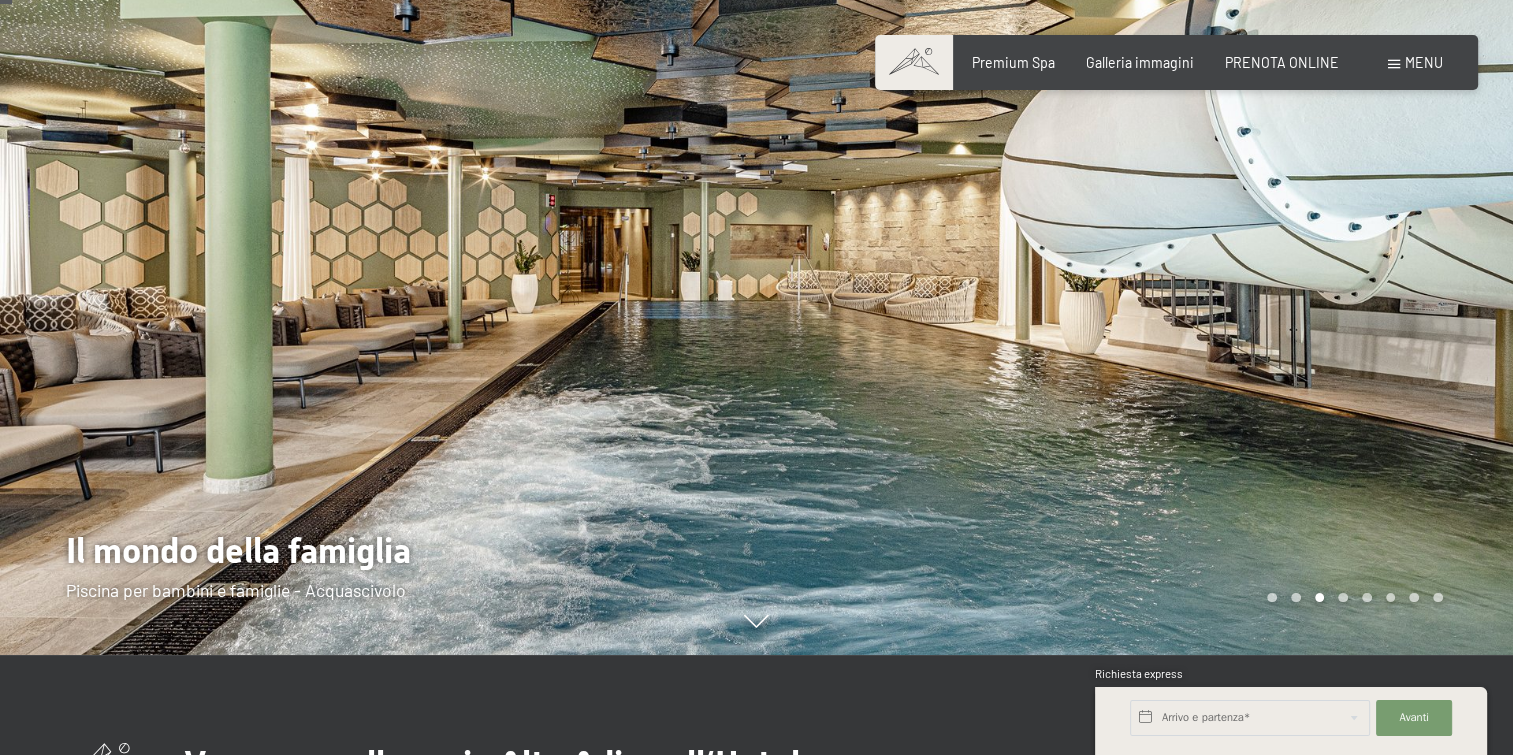 click at bounding box center (1135, 277) 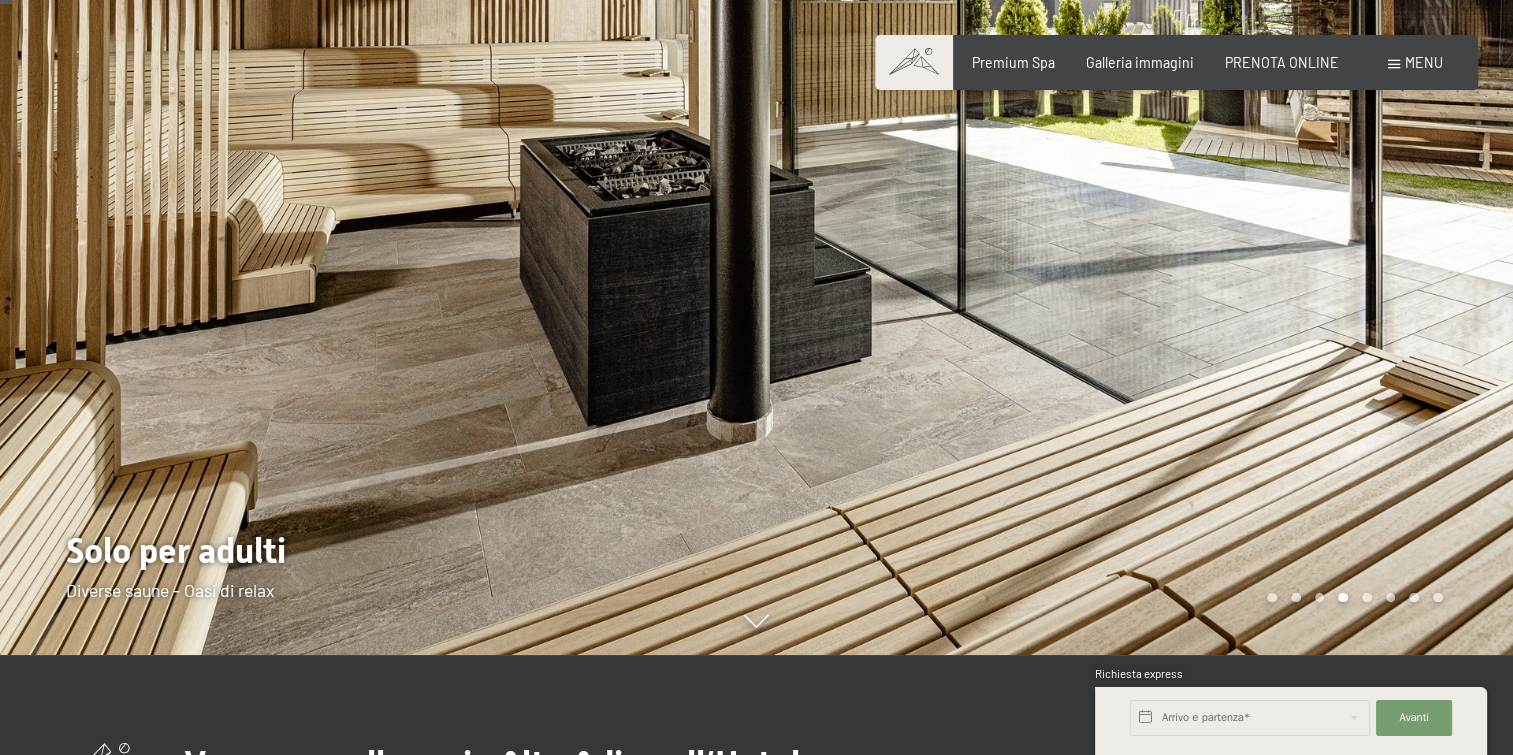 click at bounding box center (1135, 277) 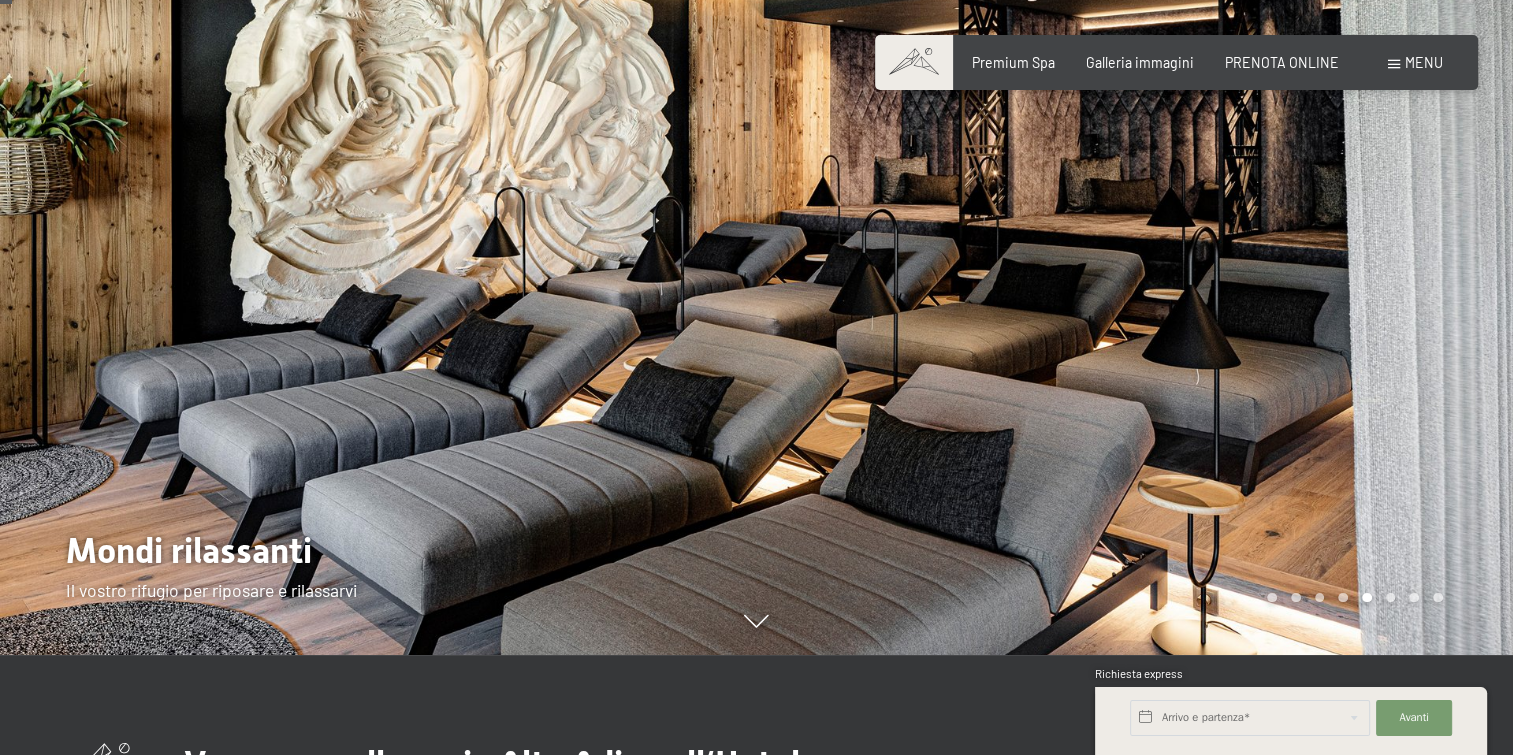 click at bounding box center [1135, 277] 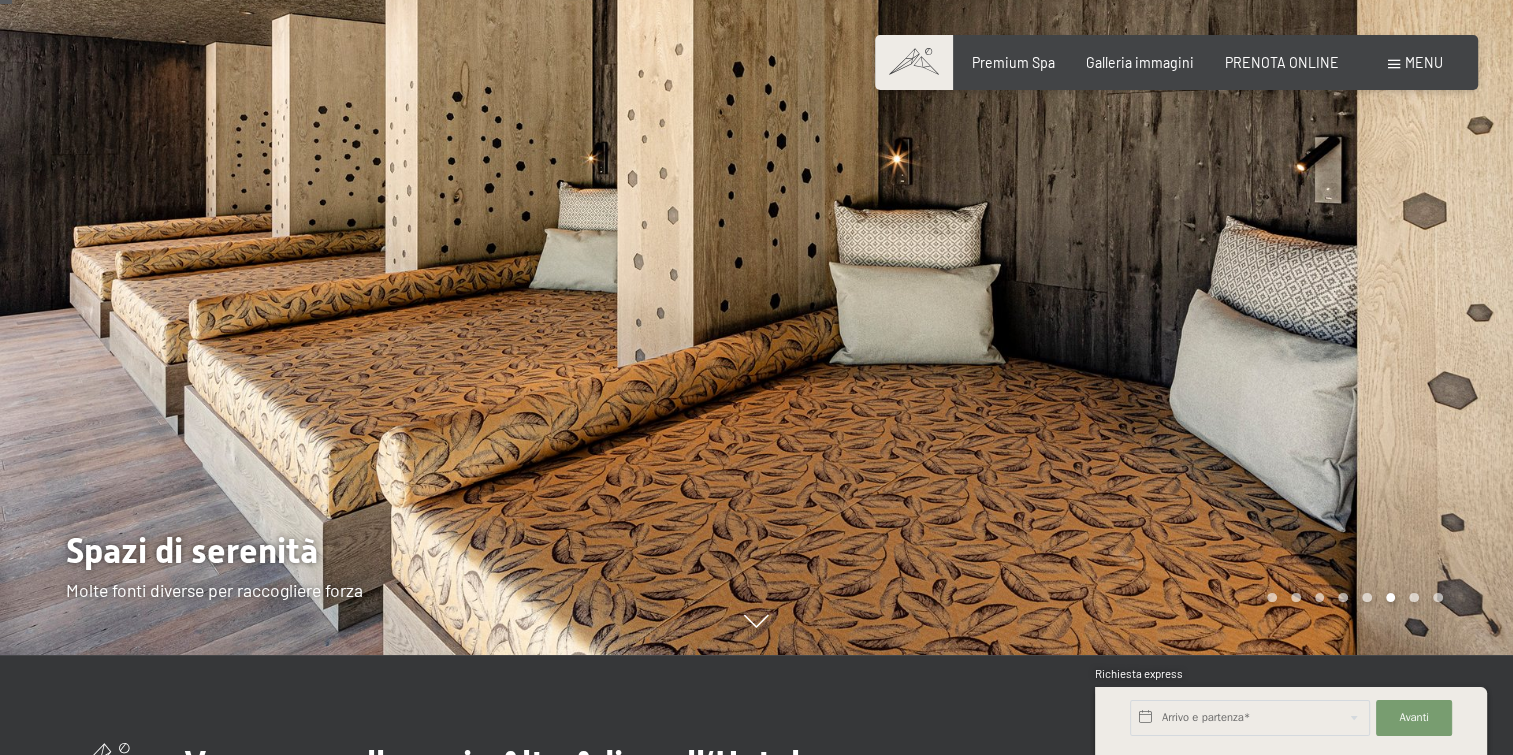 click at bounding box center [1135, 277] 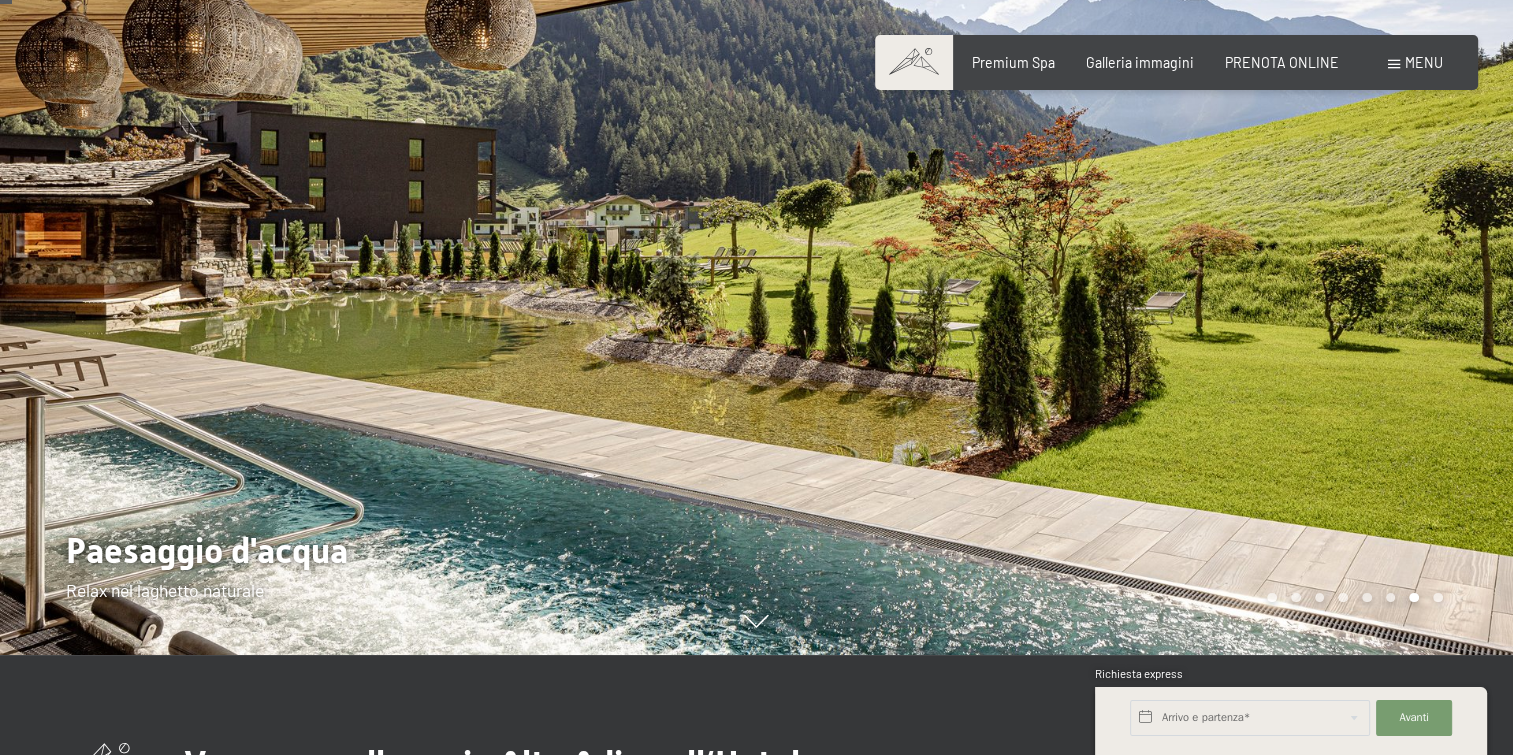 click at bounding box center (1135, 277) 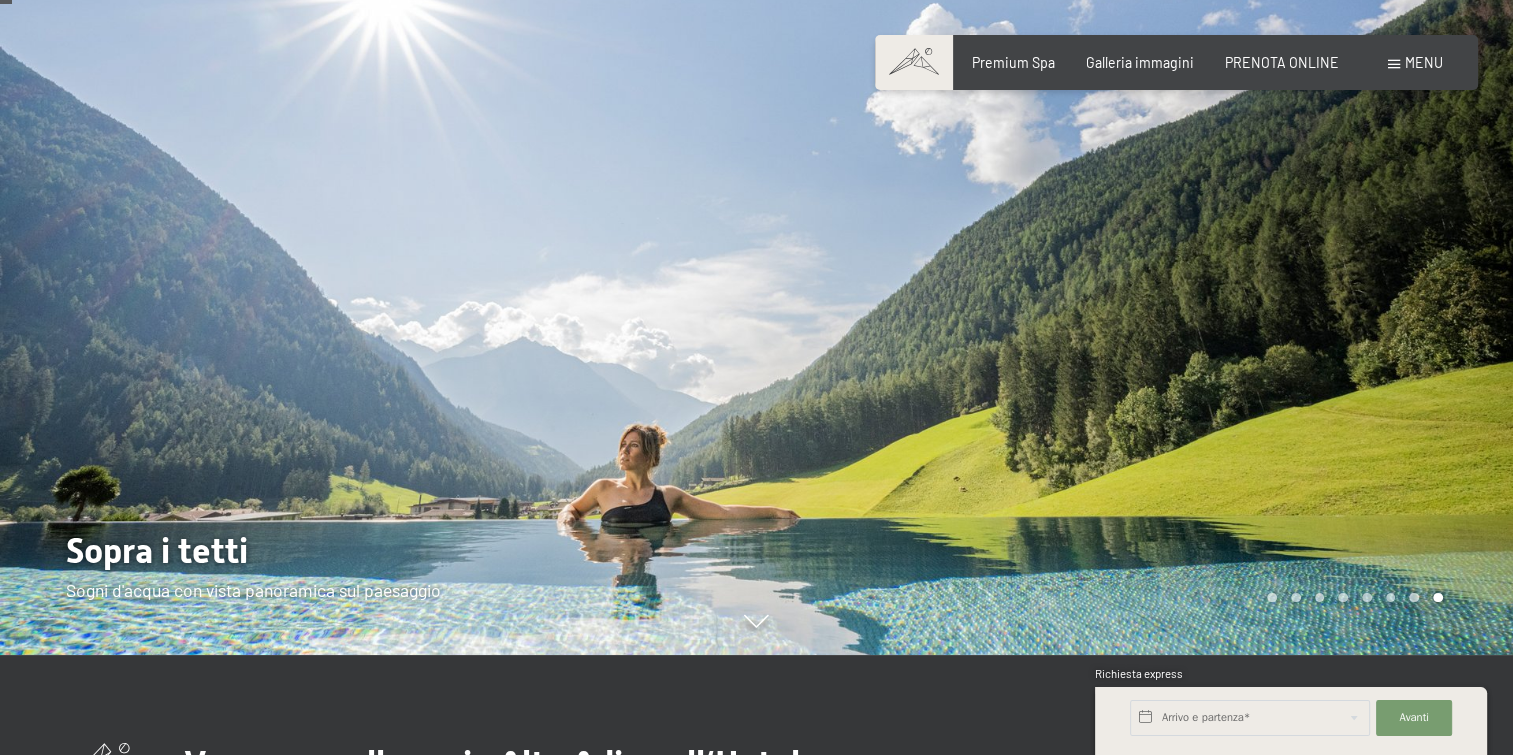 click at bounding box center [1135, 277] 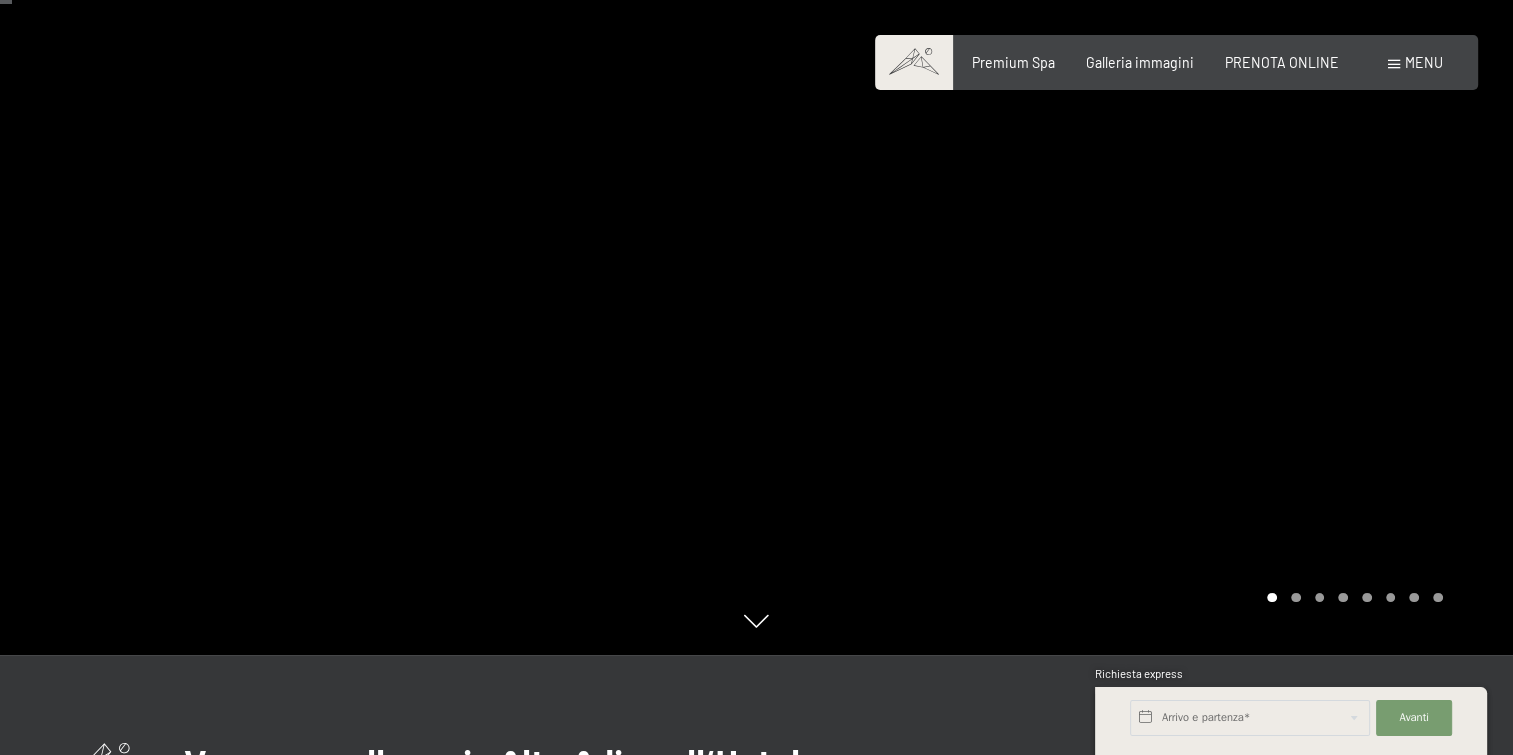 click at bounding box center (1135, 277) 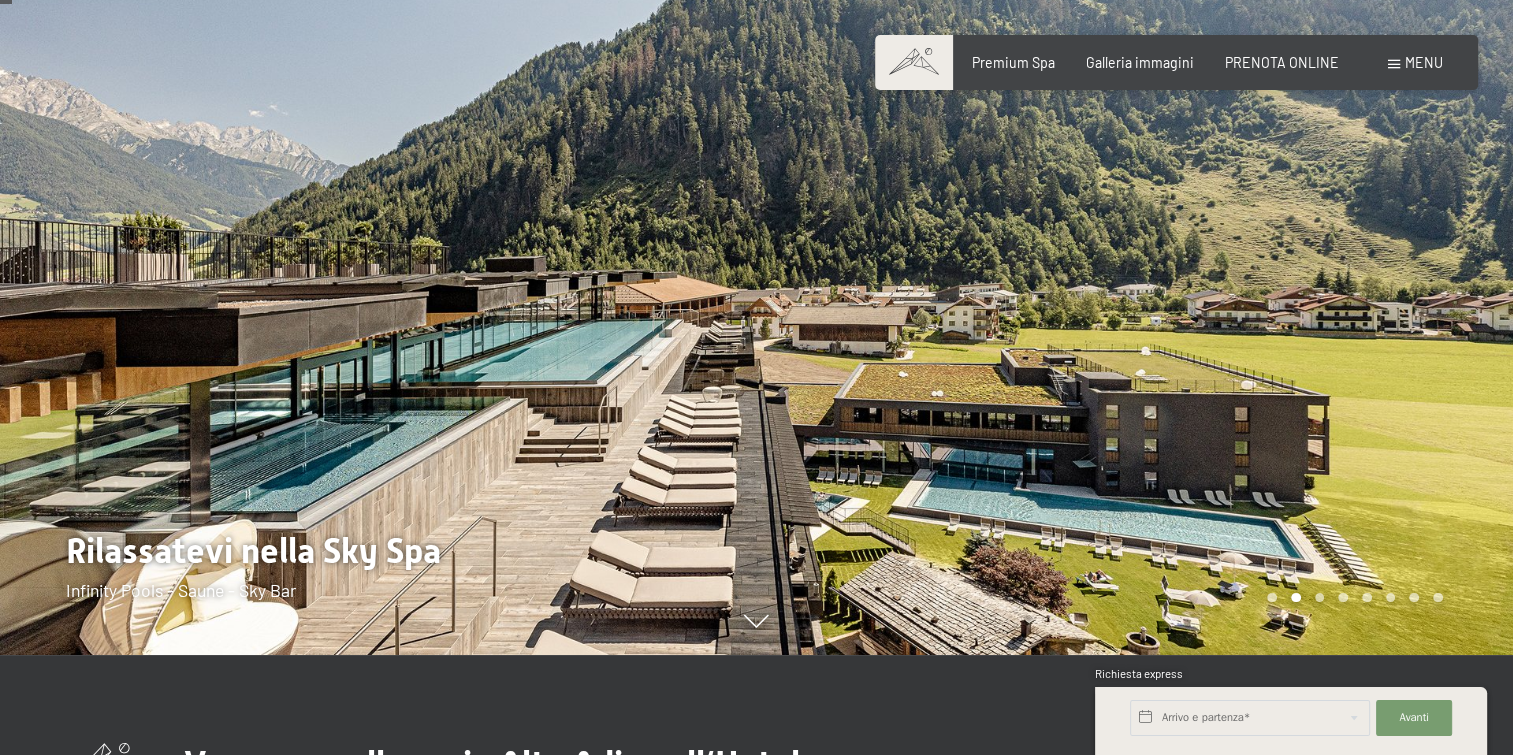 click at bounding box center [1135, 277] 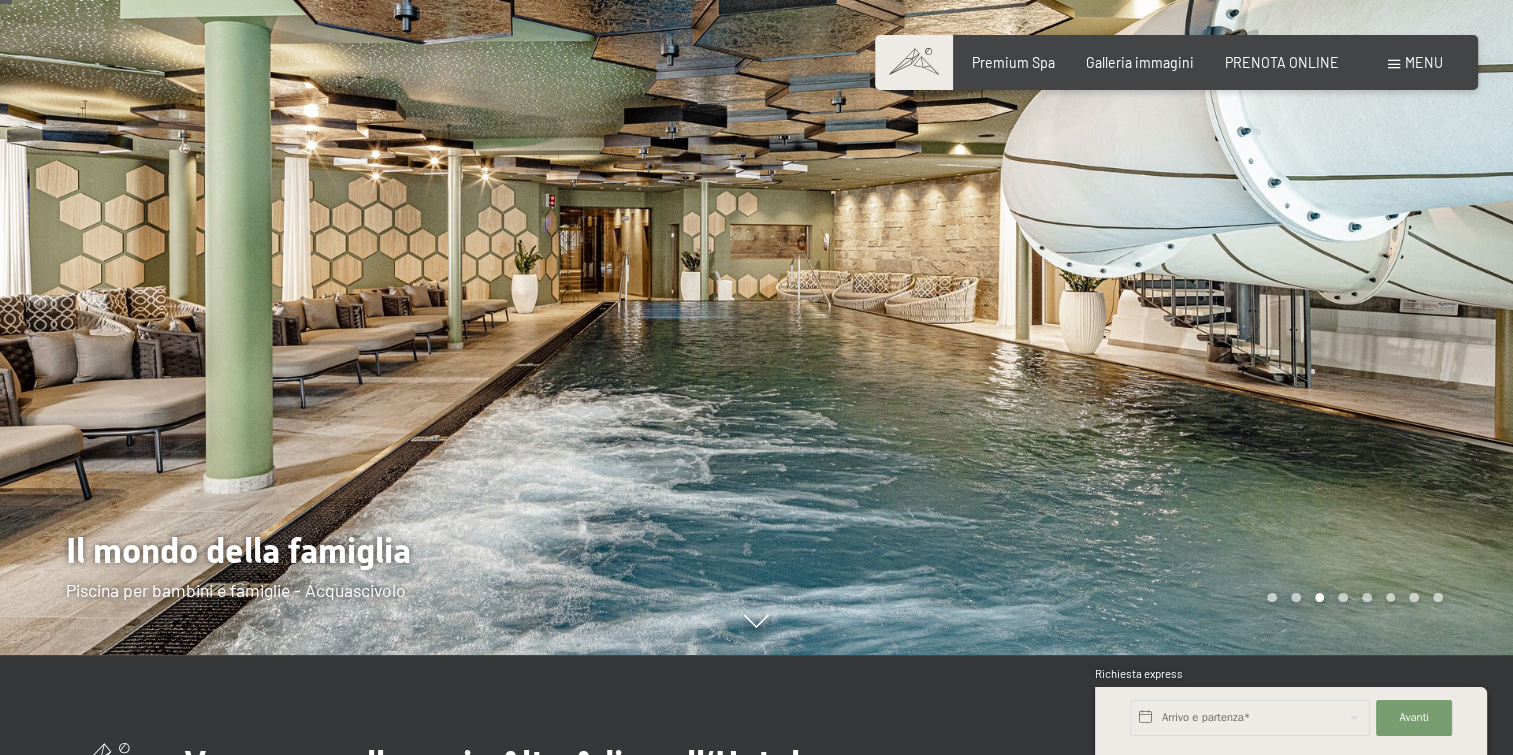 click at bounding box center [1135, 277] 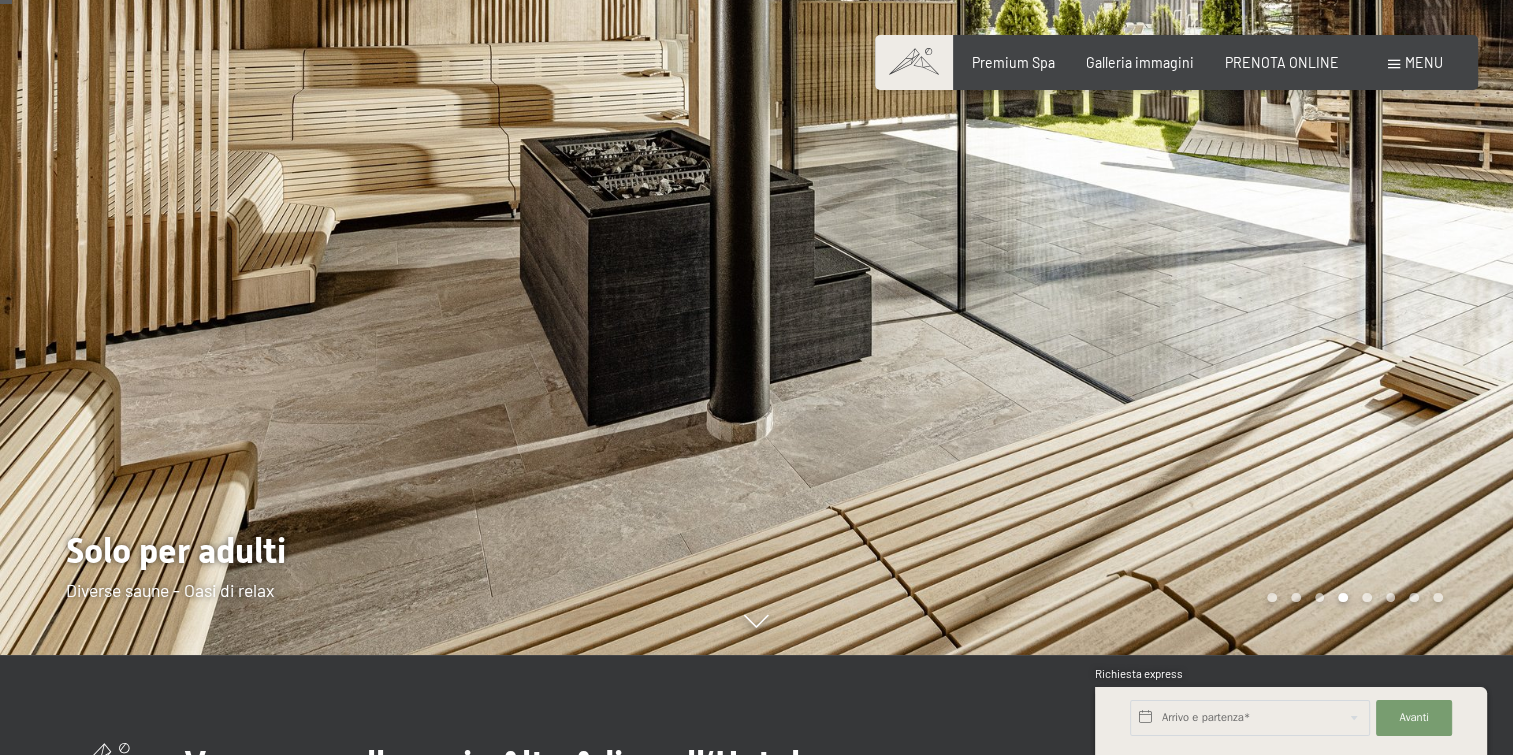 click at bounding box center (1135, 277) 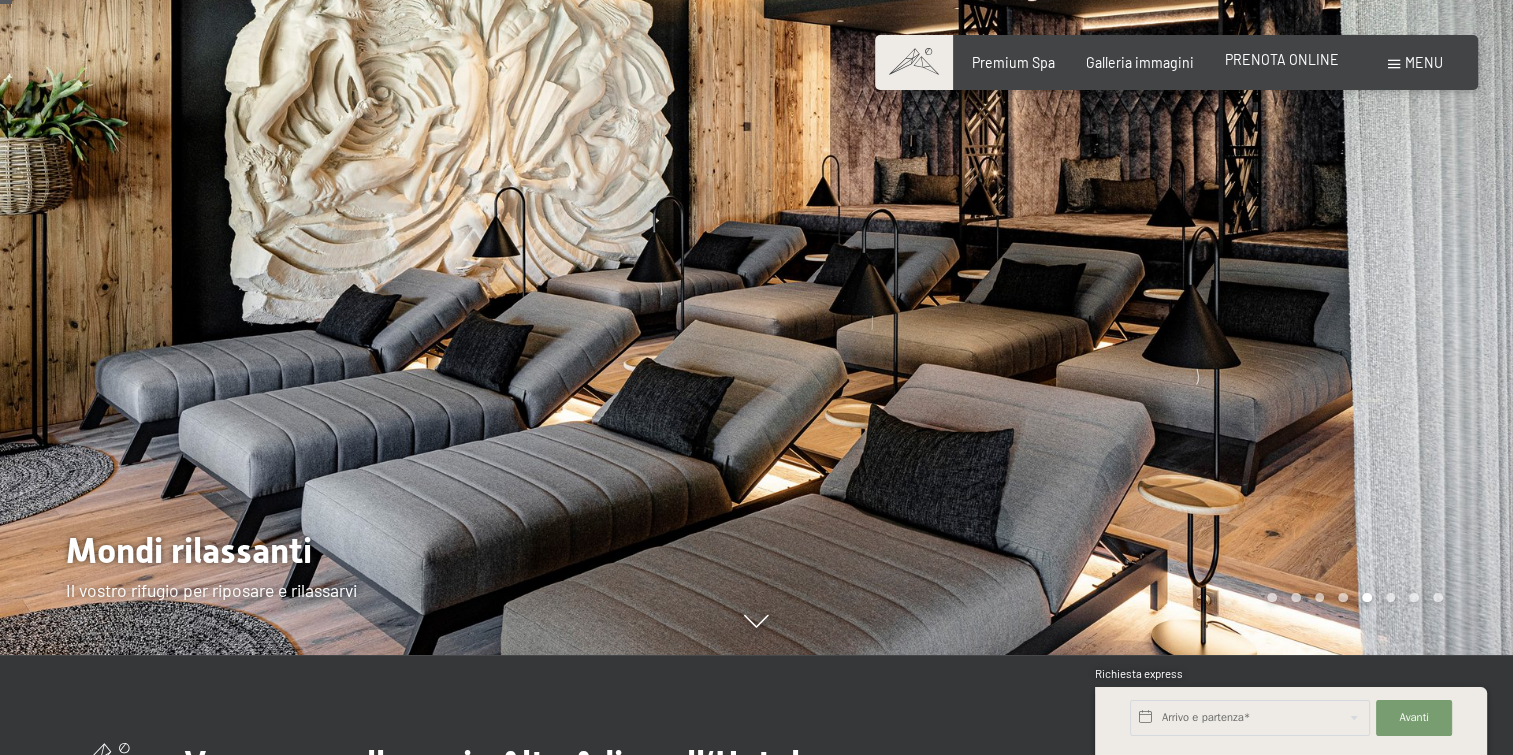 click on "PRENOTA ONLINE" at bounding box center [1282, 59] 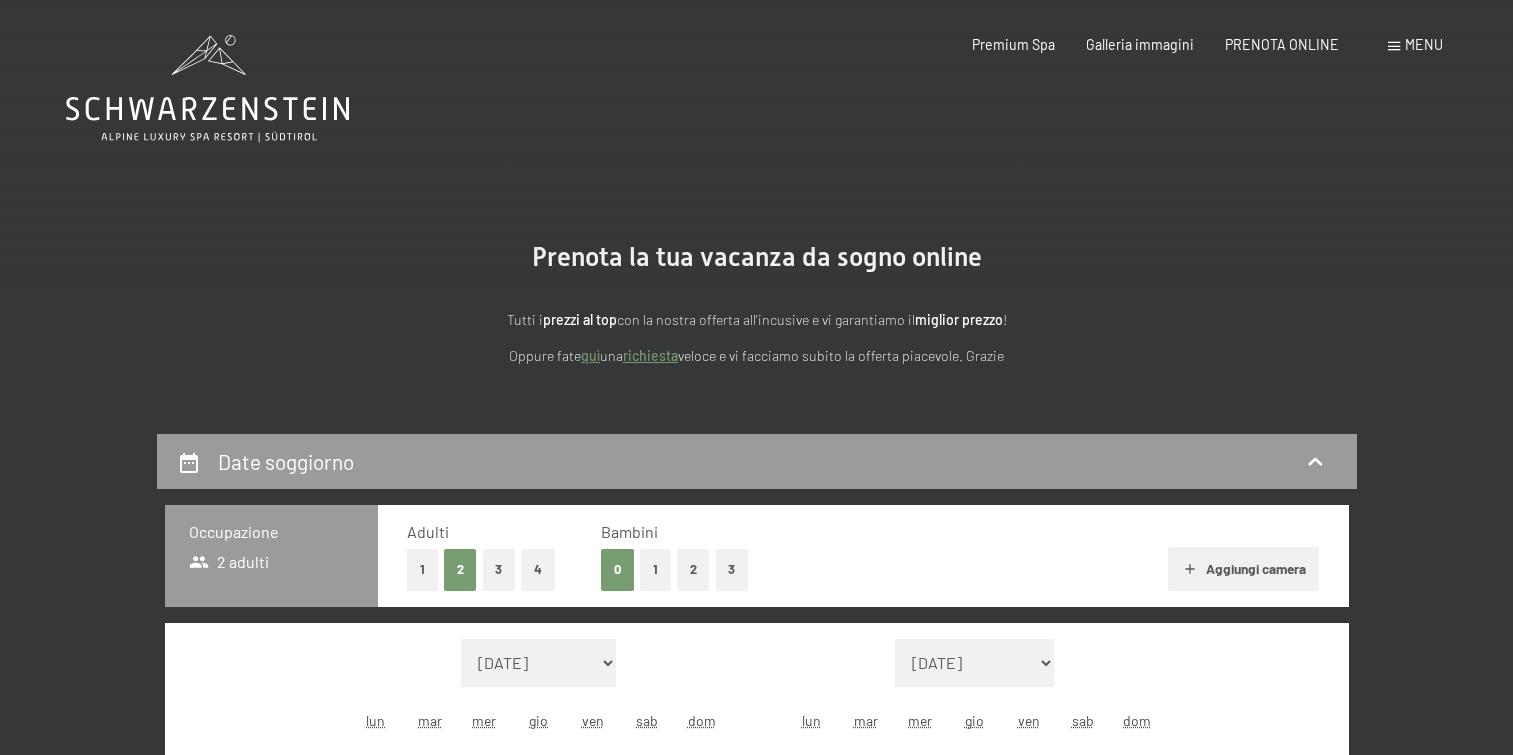 scroll, scrollTop: 0, scrollLeft: 0, axis: both 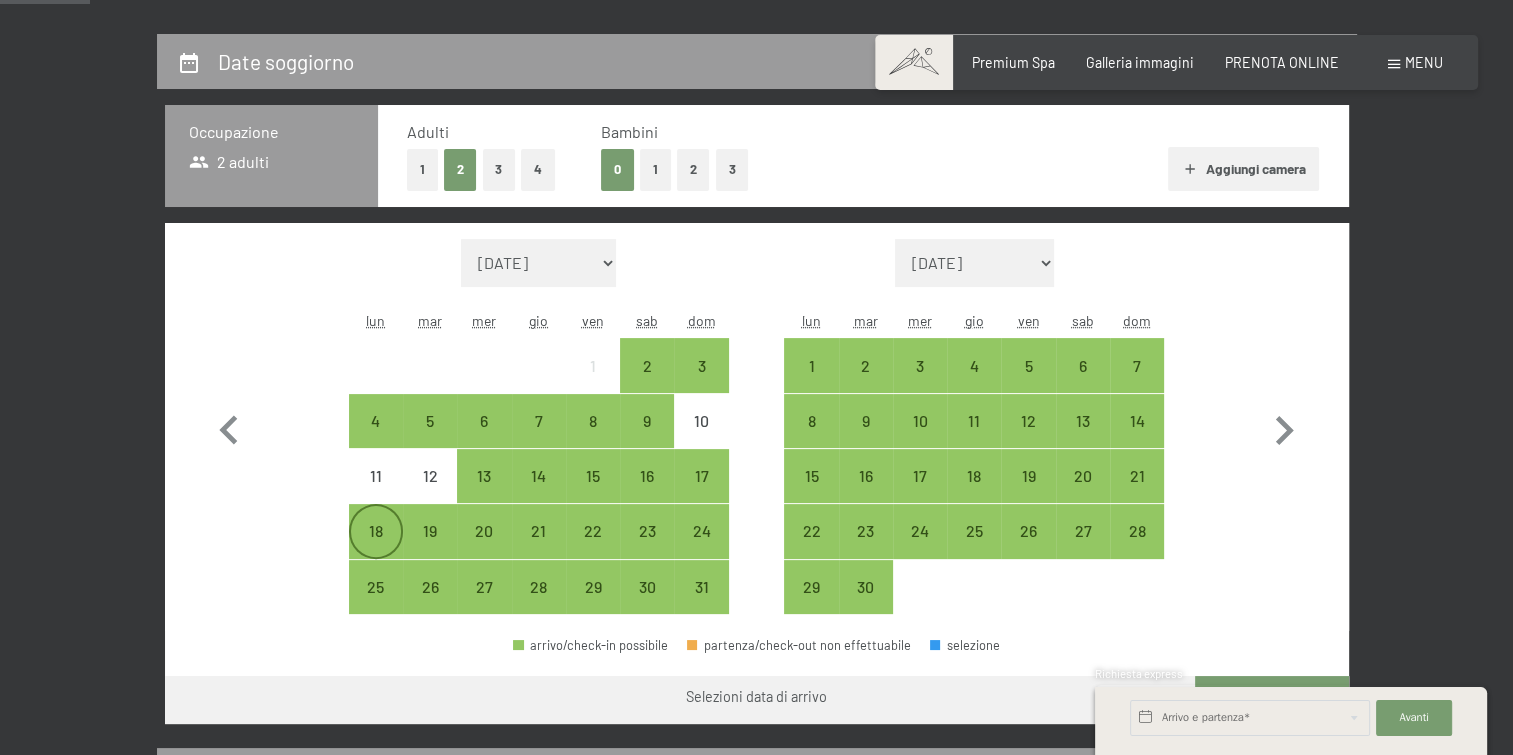click on "18" at bounding box center (376, 548) 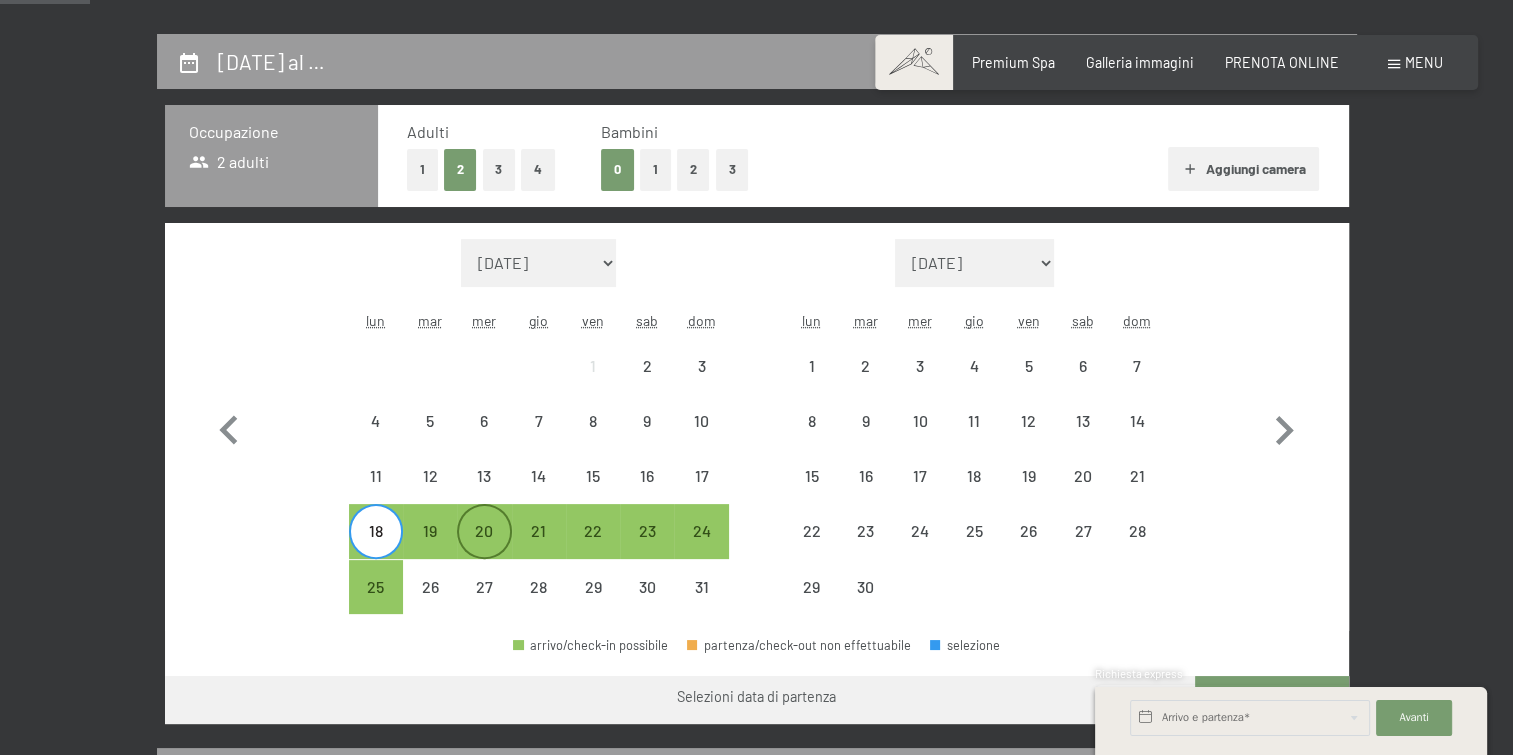 click on "20" at bounding box center (484, 548) 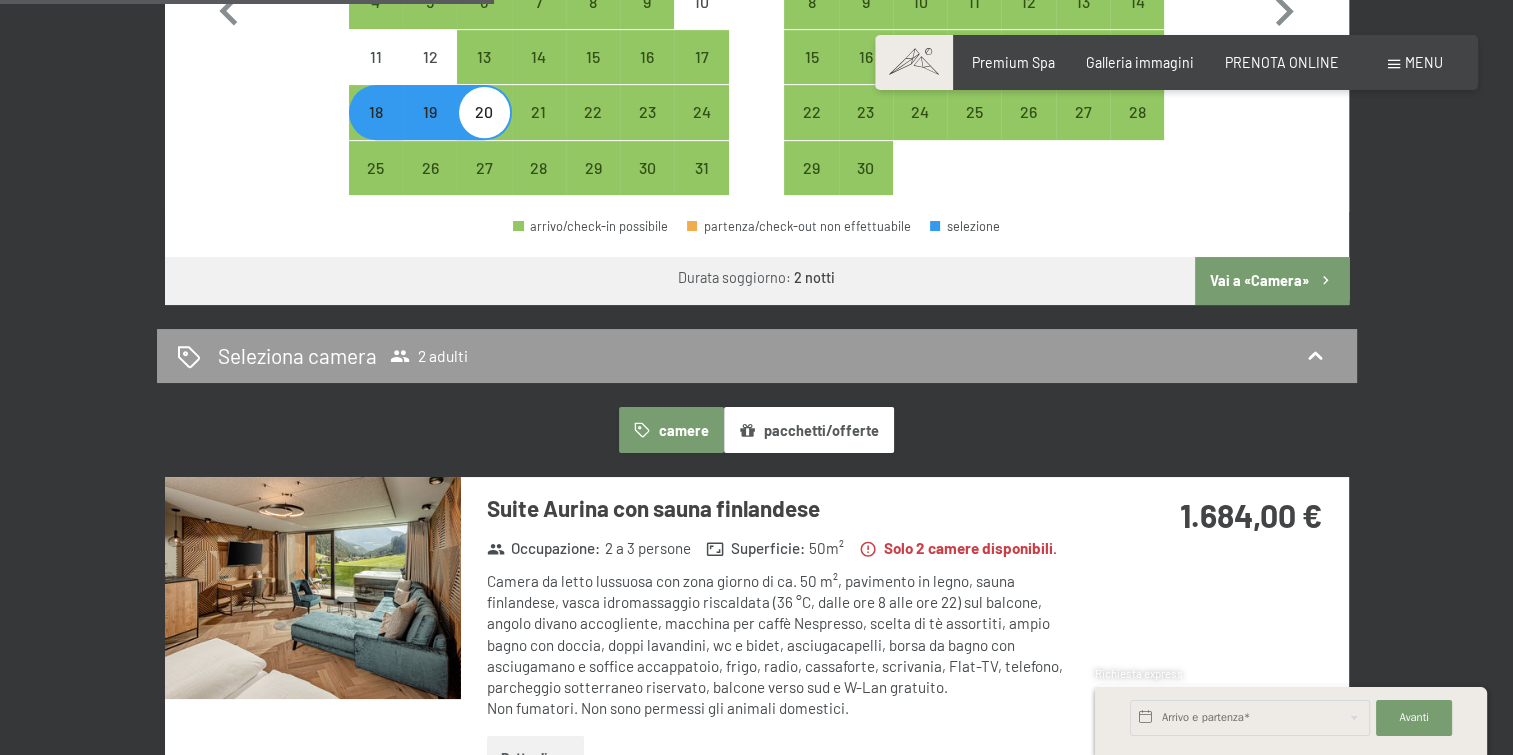 scroll, scrollTop: 800, scrollLeft: 0, axis: vertical 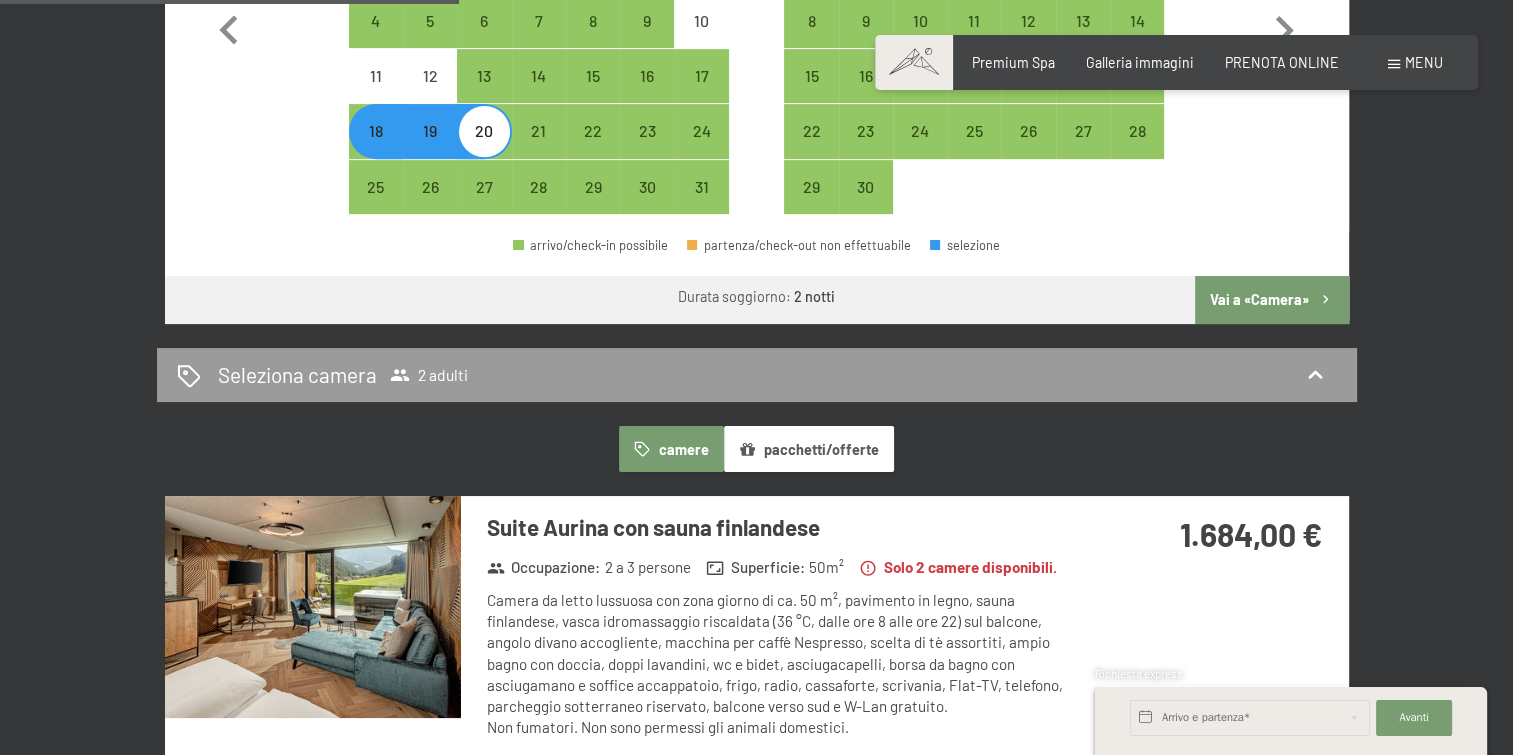 click on "Vai a «Camera»" at bounding box center [1271, 300] 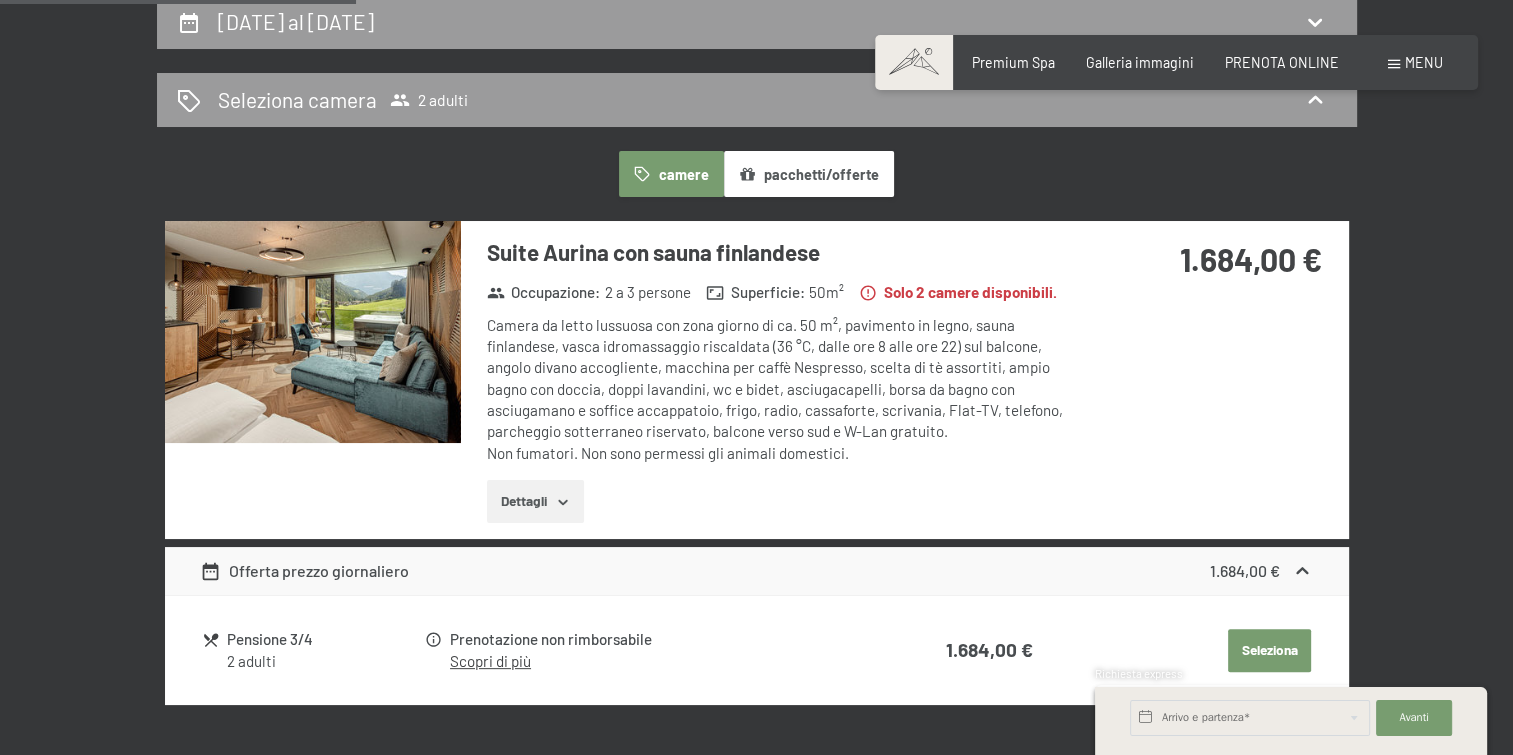 scroll, scrollTop: 333, scrollLeft: 0, axis: vertical 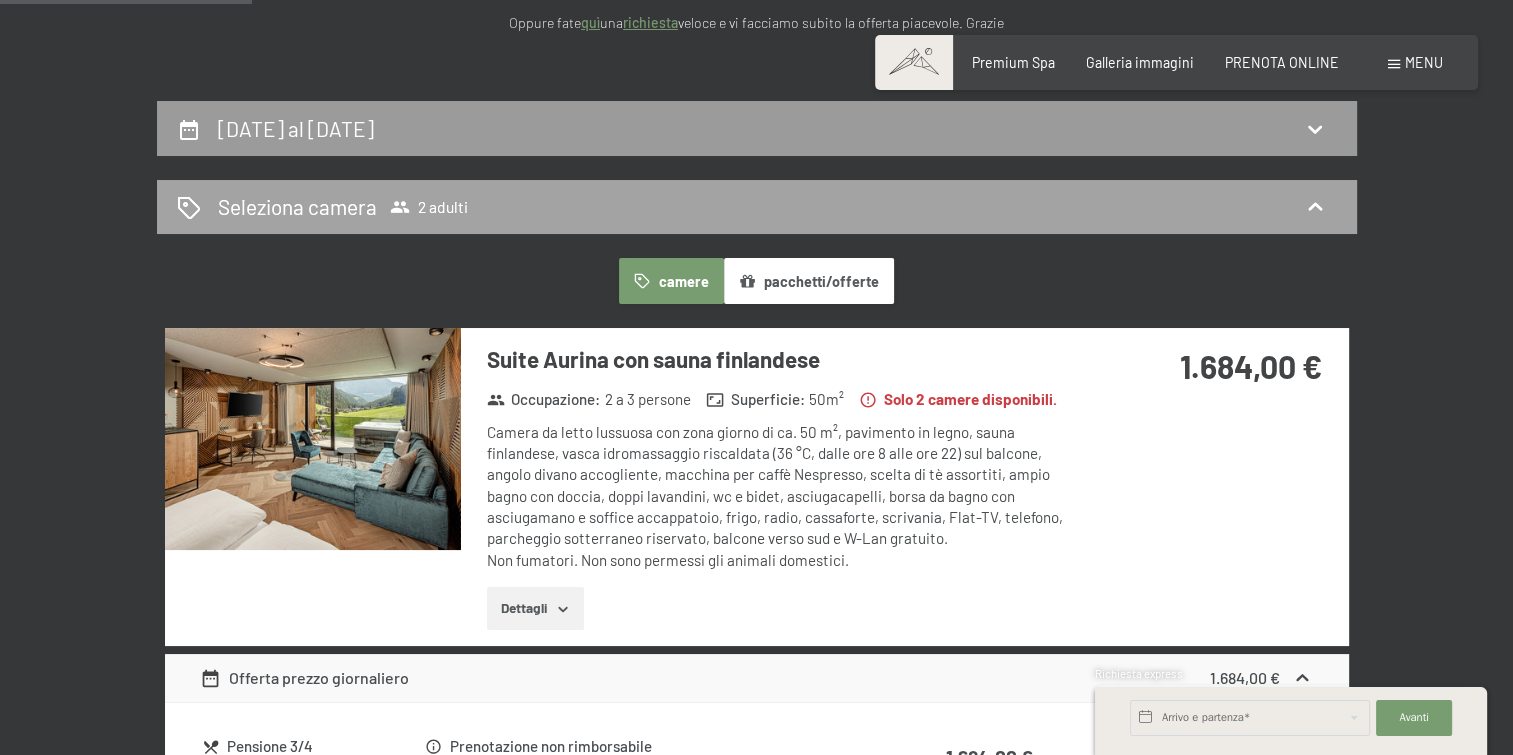 click on "Seleziona camera 2 adulti" at bounding box center (757, 207) 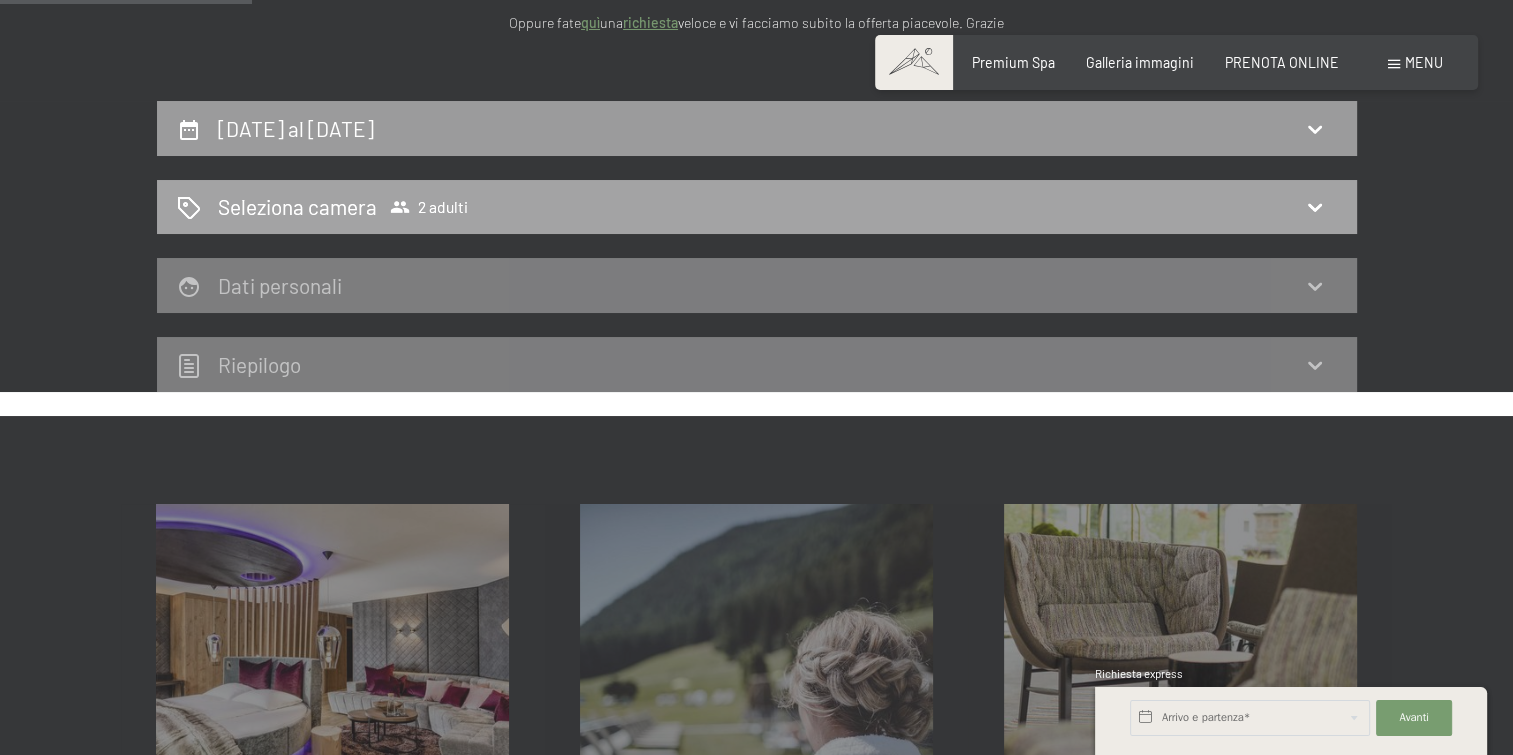 click on "Seleziona camera" at bounding box center [297, 206] 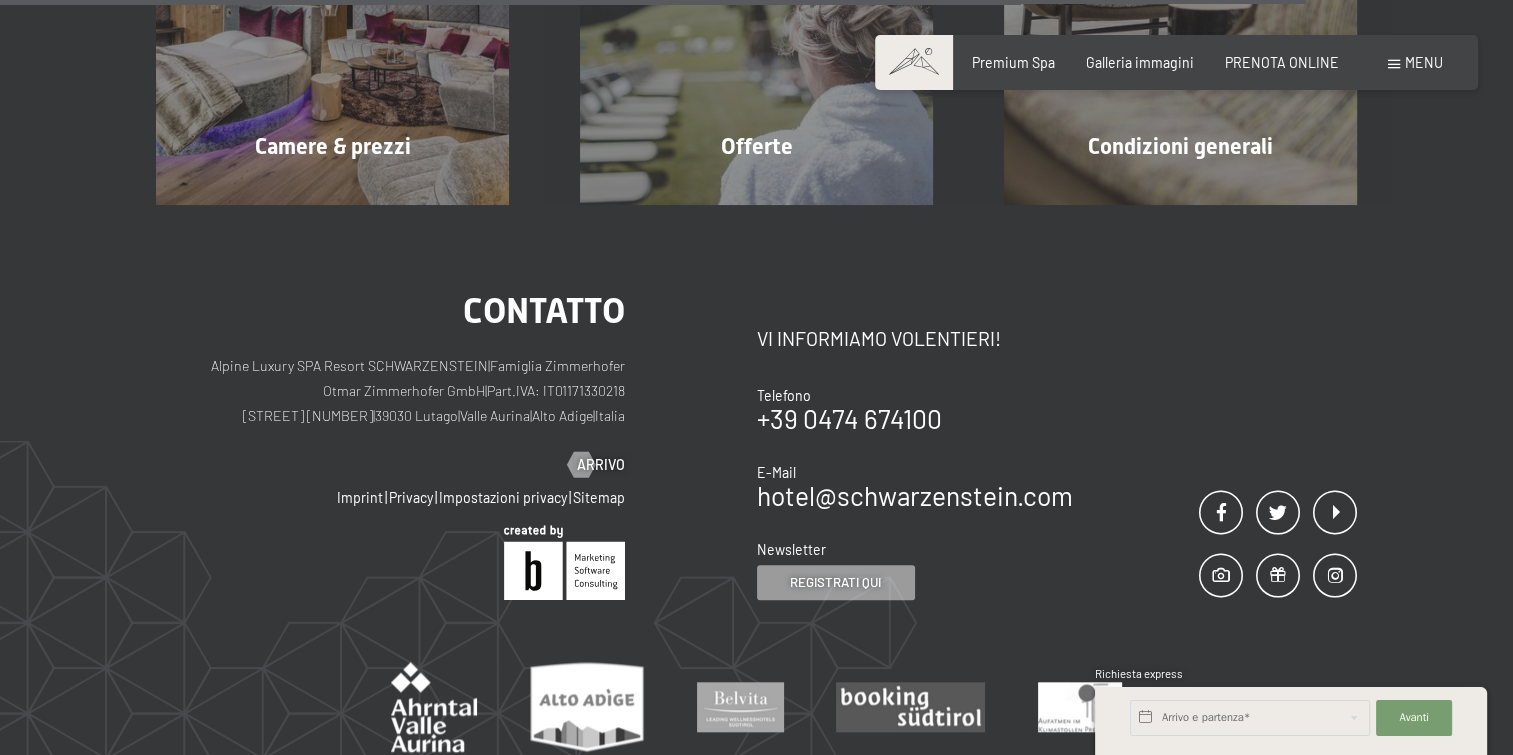 scroll, scrollTop: 1733, scrollLeft: 0, axis: vertical 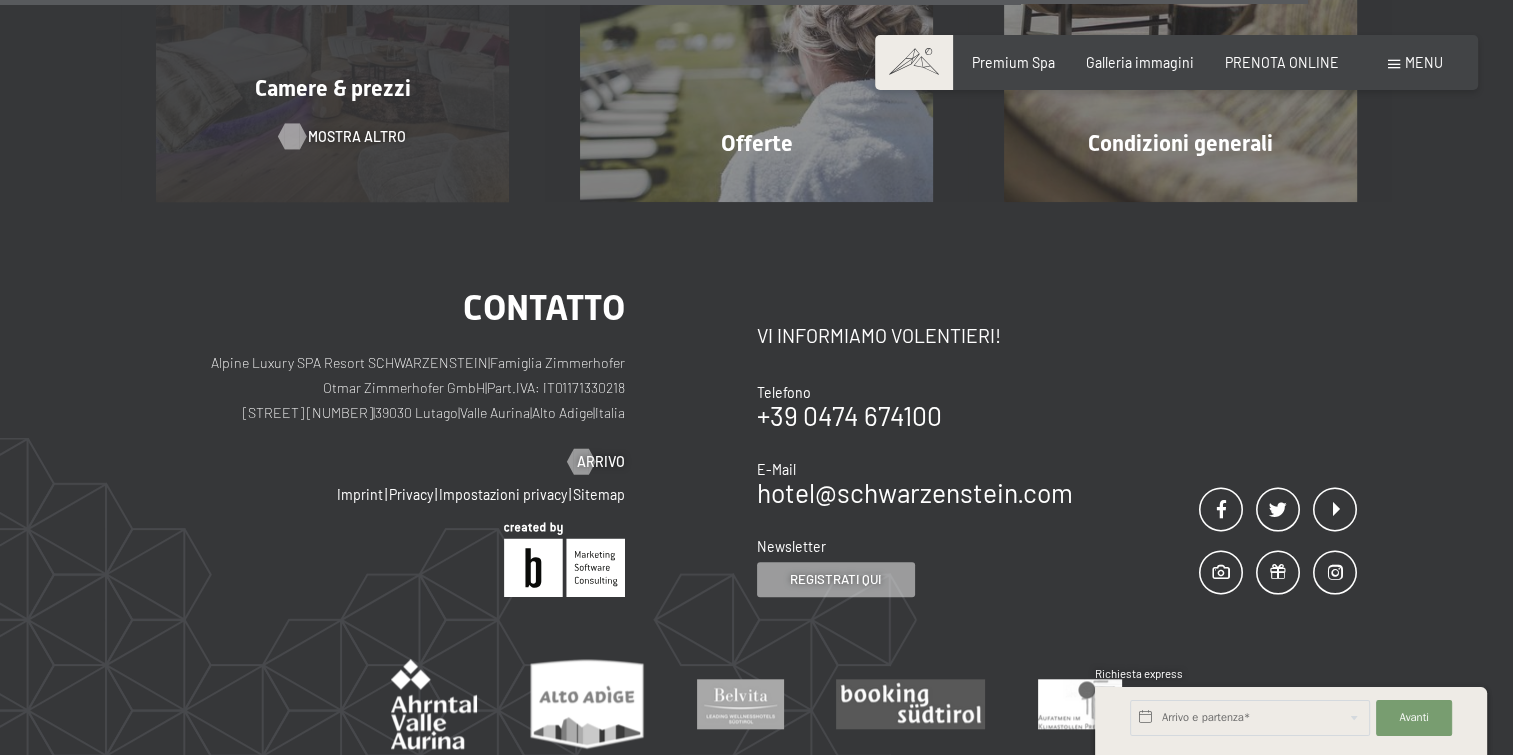 click on "mostra altro" at bounding box center [357, 137] 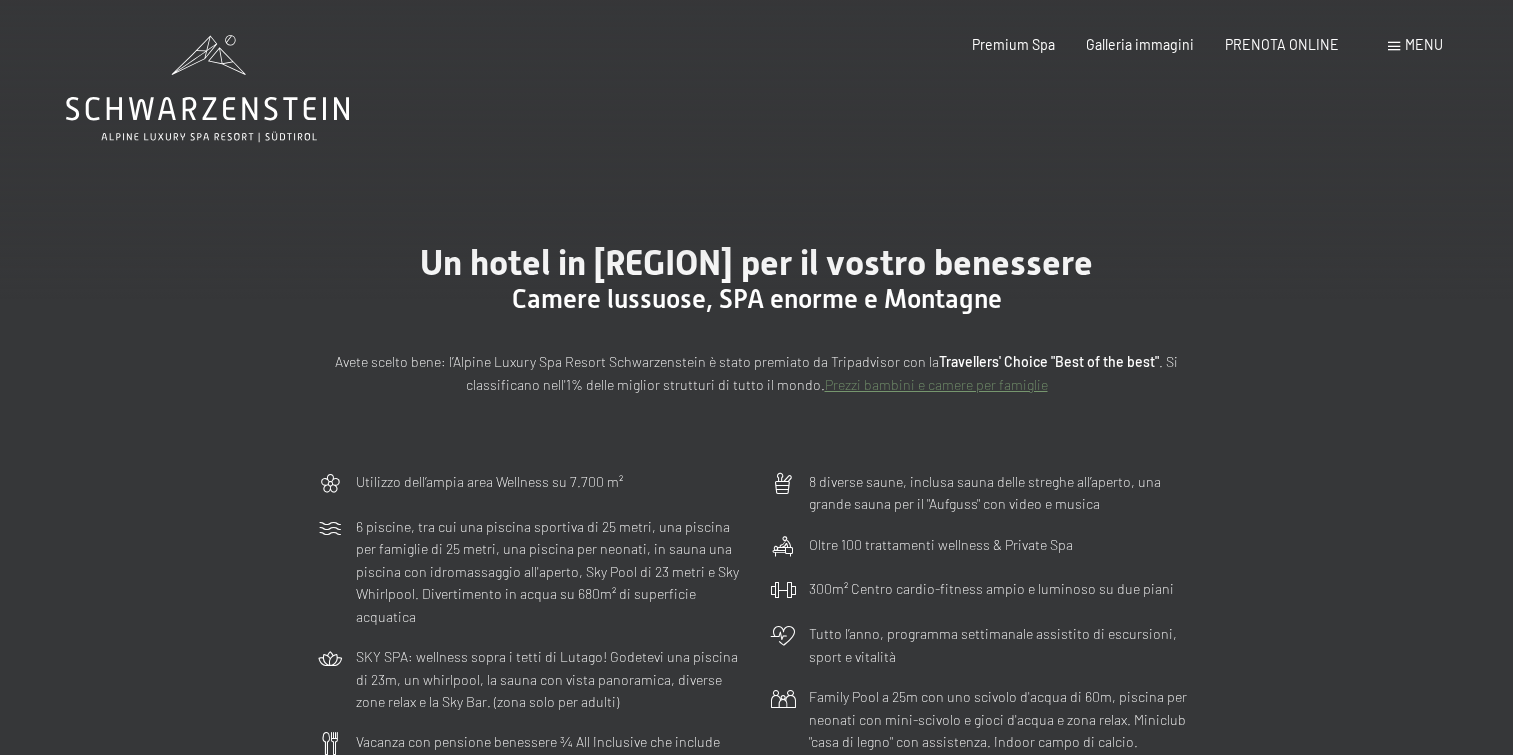 scroll, scrollTop: 0, scrollLeft: 0, axis: both 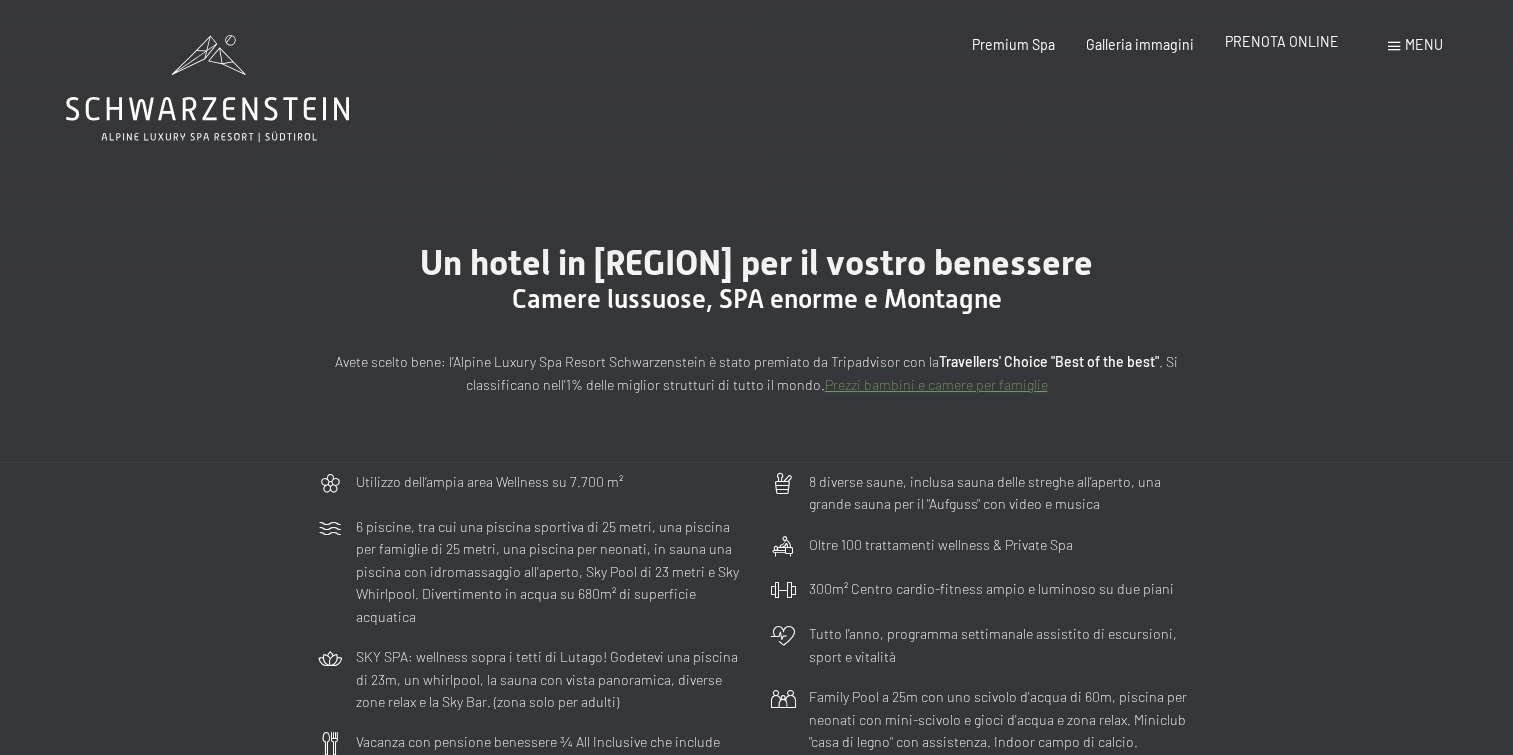 click on "PRENOTA ONLINE" at bounding box center [1282, 41] 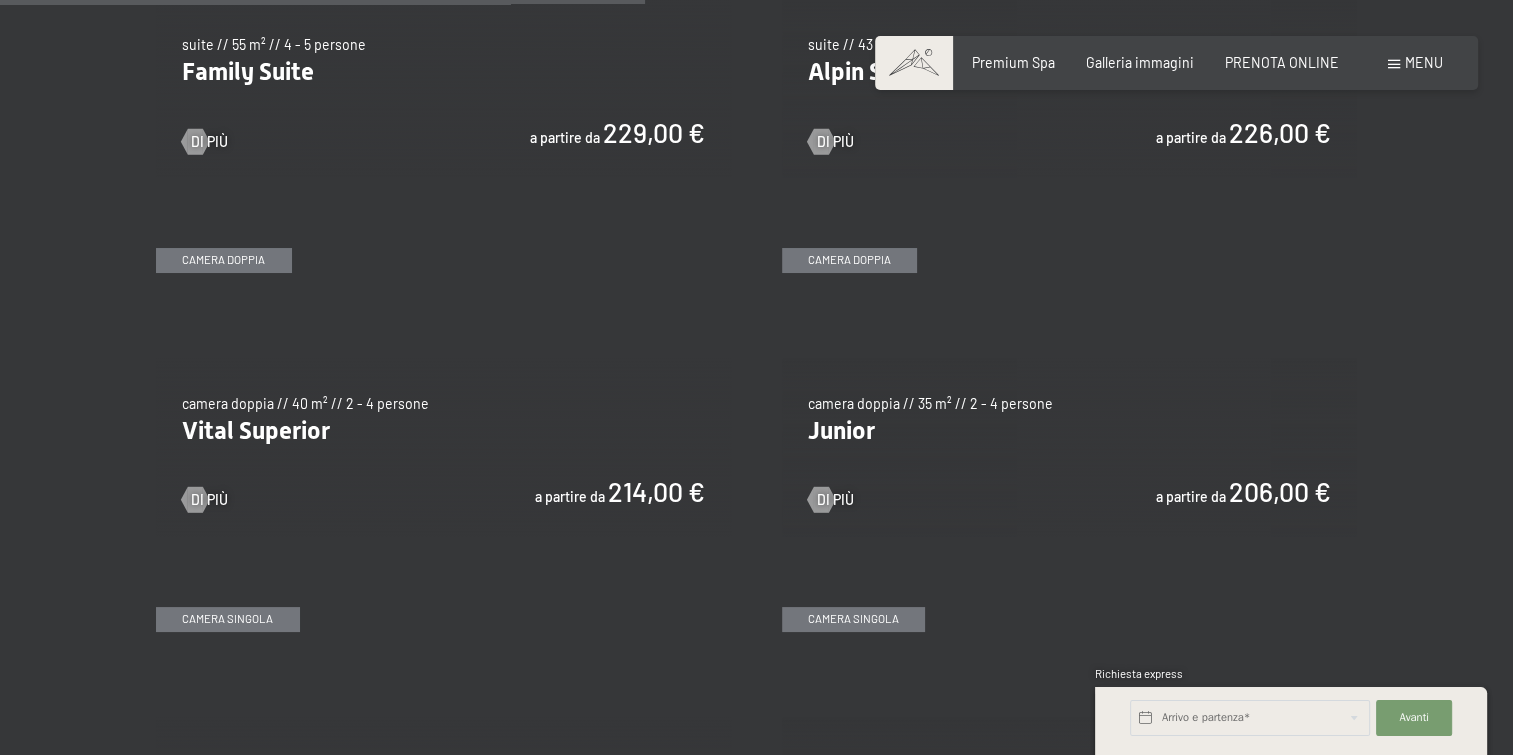 scroll, scrollTop: 2400, scrollLeft: 0, axis: vertical 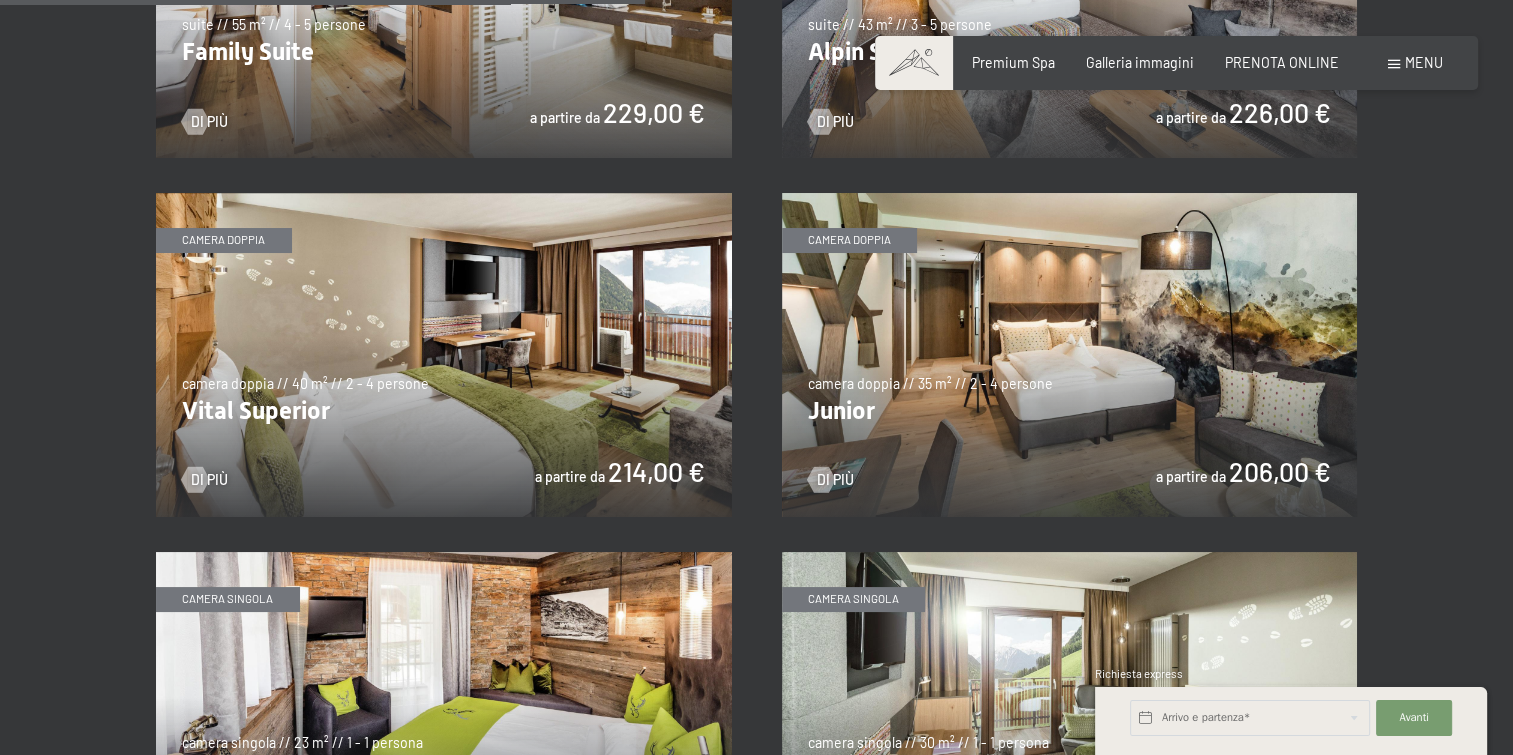 click at bounding box center (1070, 355) 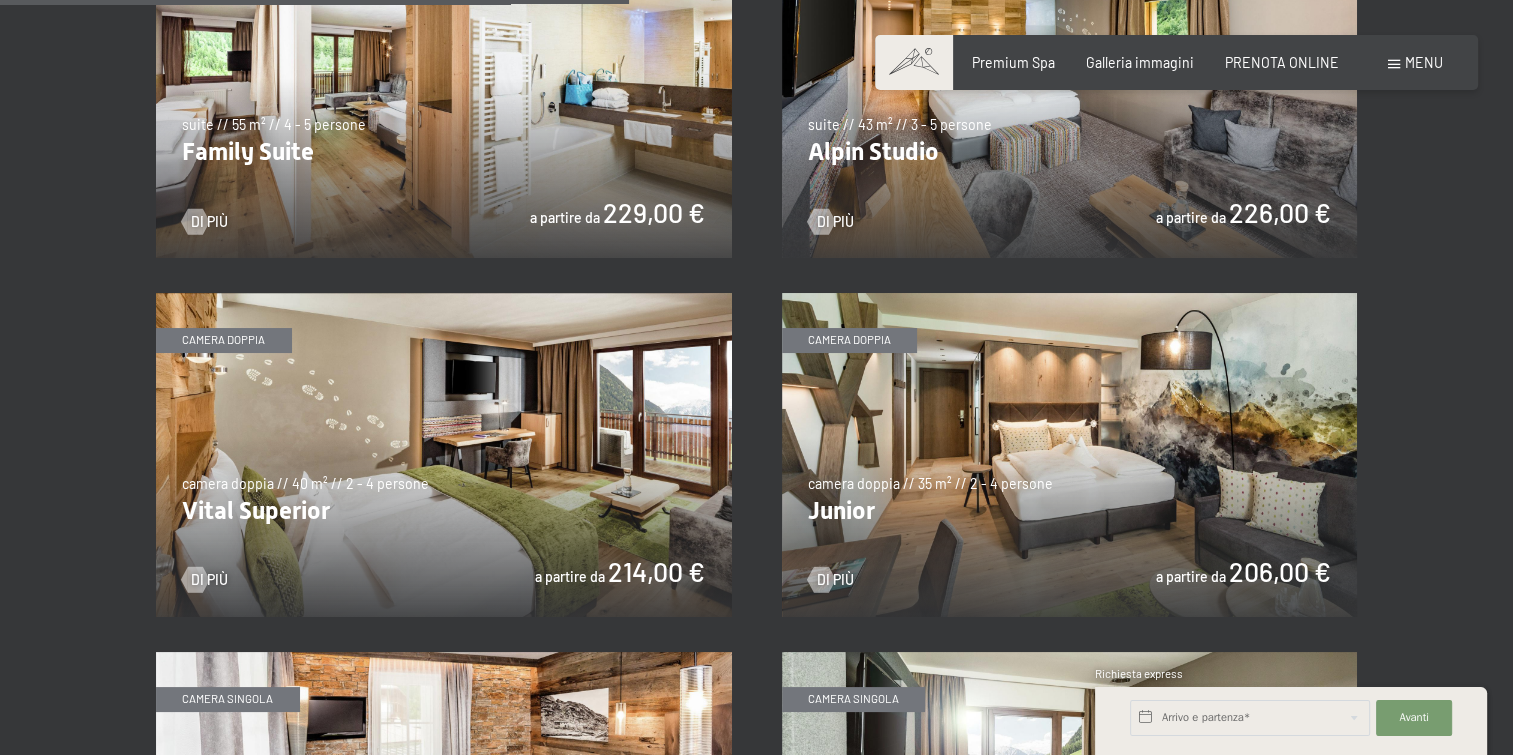 scroll, scrollTop: 2400, scrollLeft: 0, axis: vertical 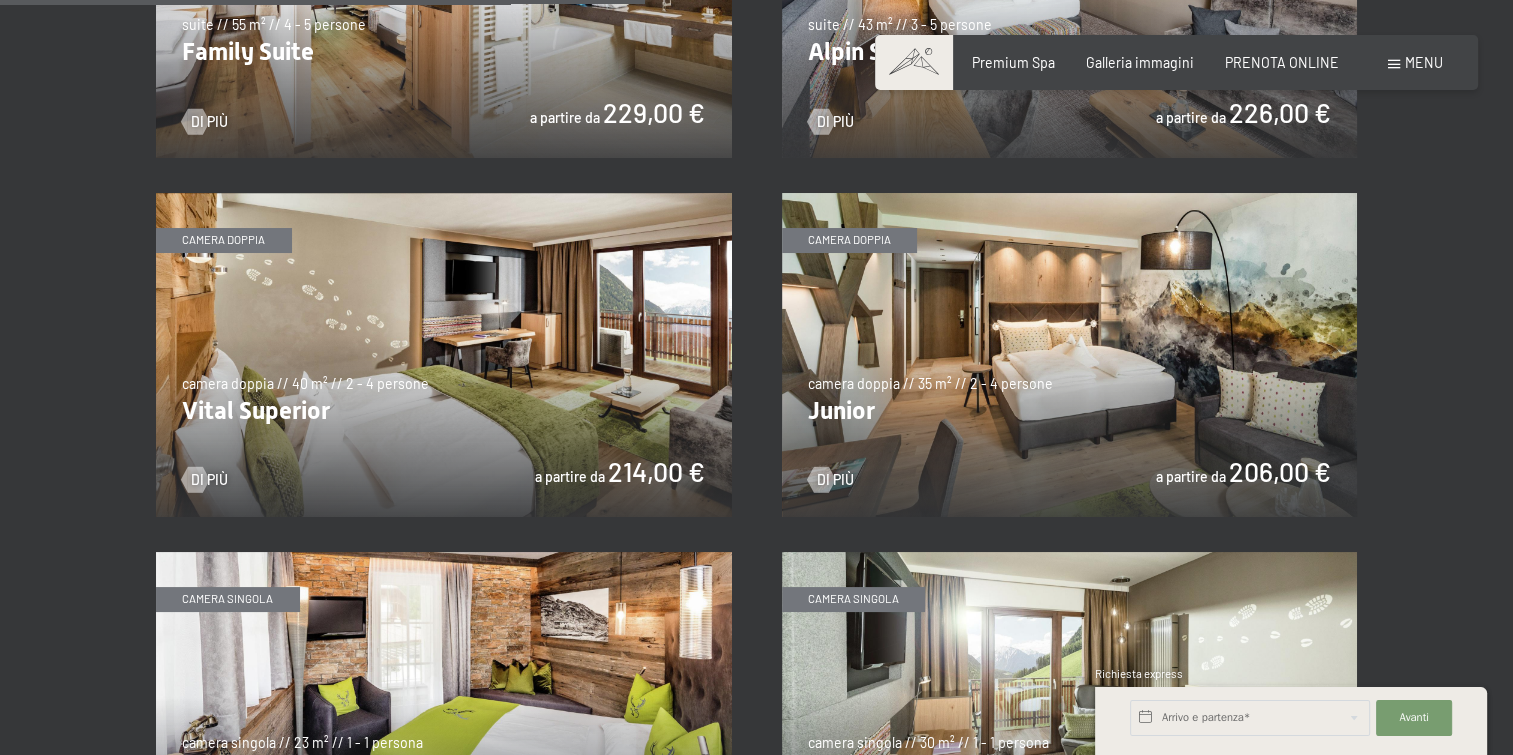click at bounding box center [1070, 355] 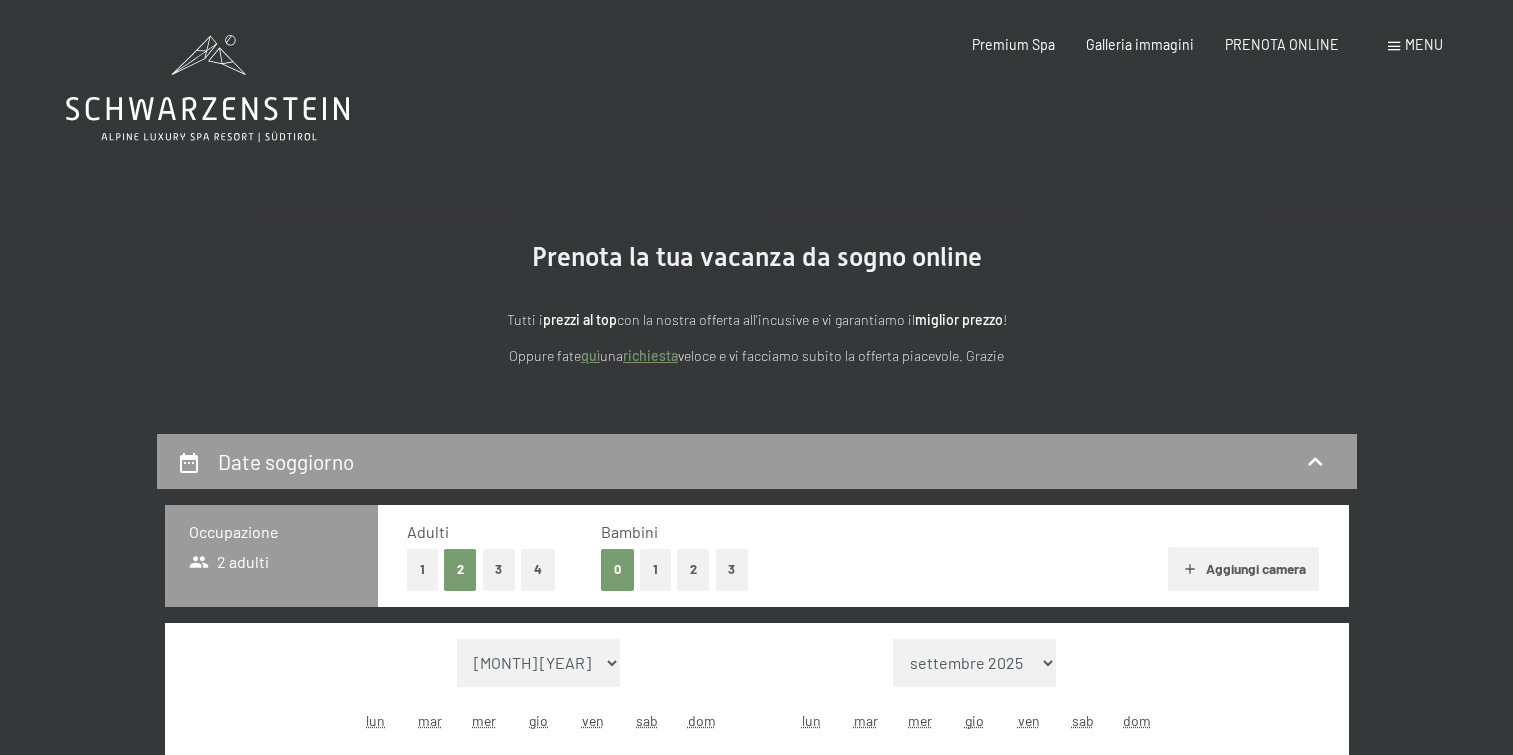 scroll, scrollTop: 0, scrollLeft: 0, axis: both 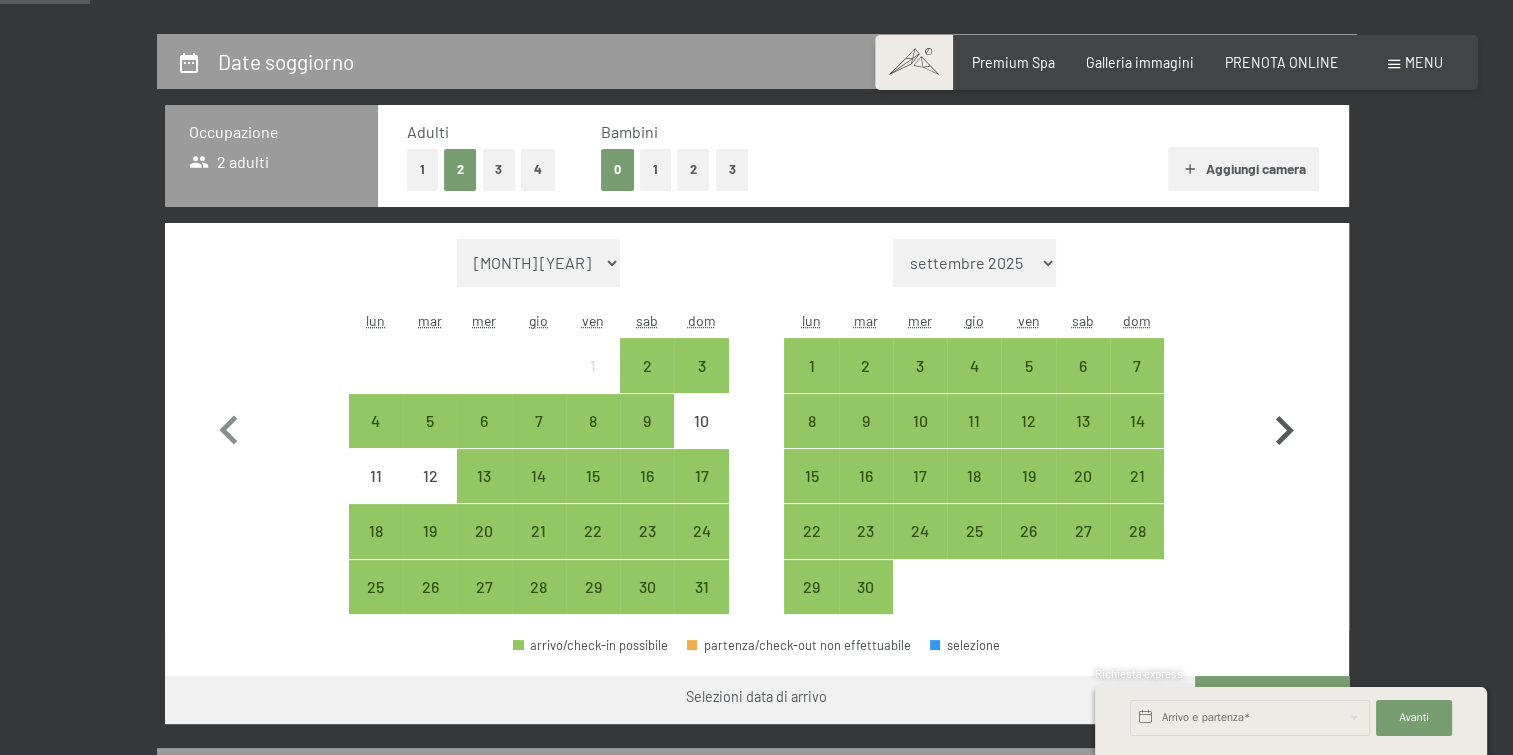 click 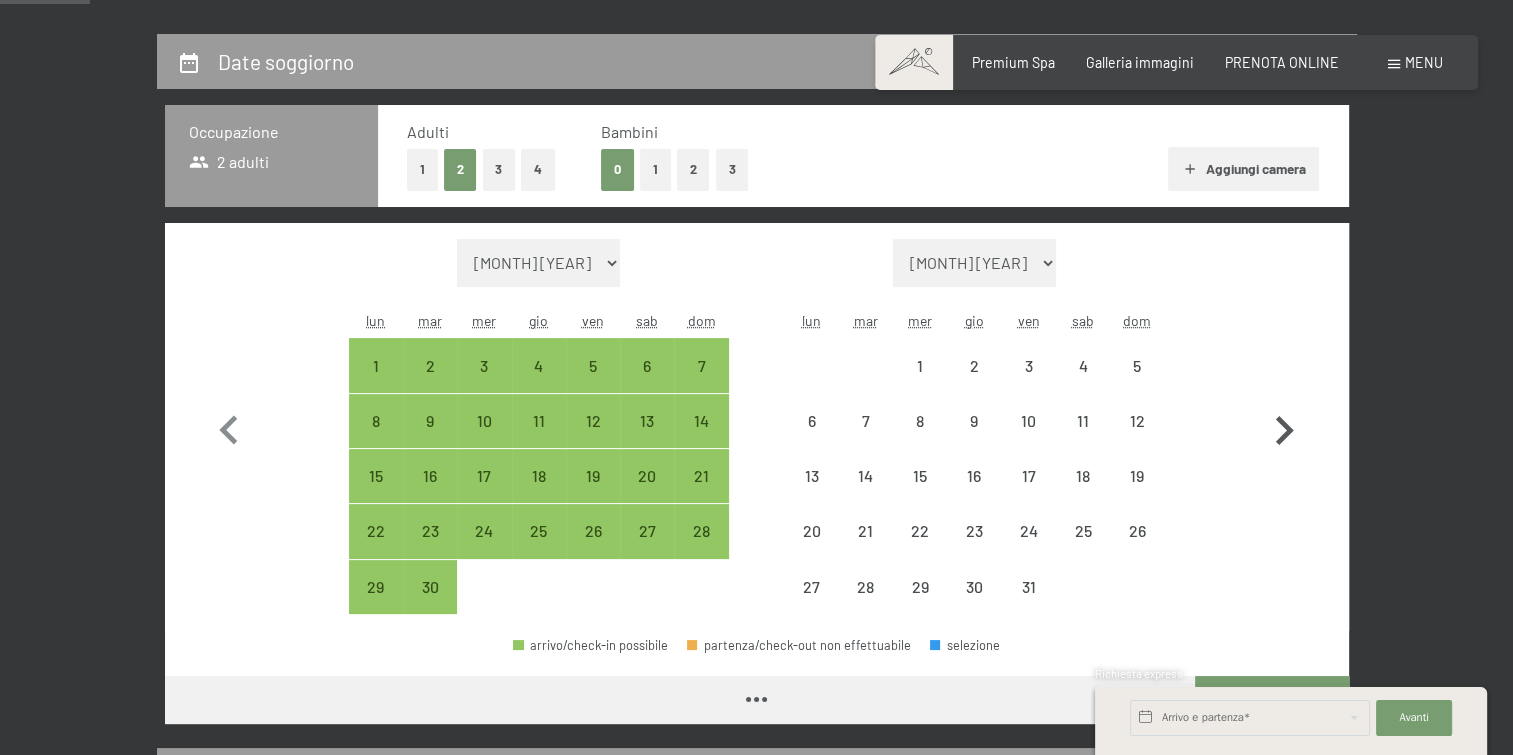 select on "[YEAR]-[MONTH]-[DATE]" 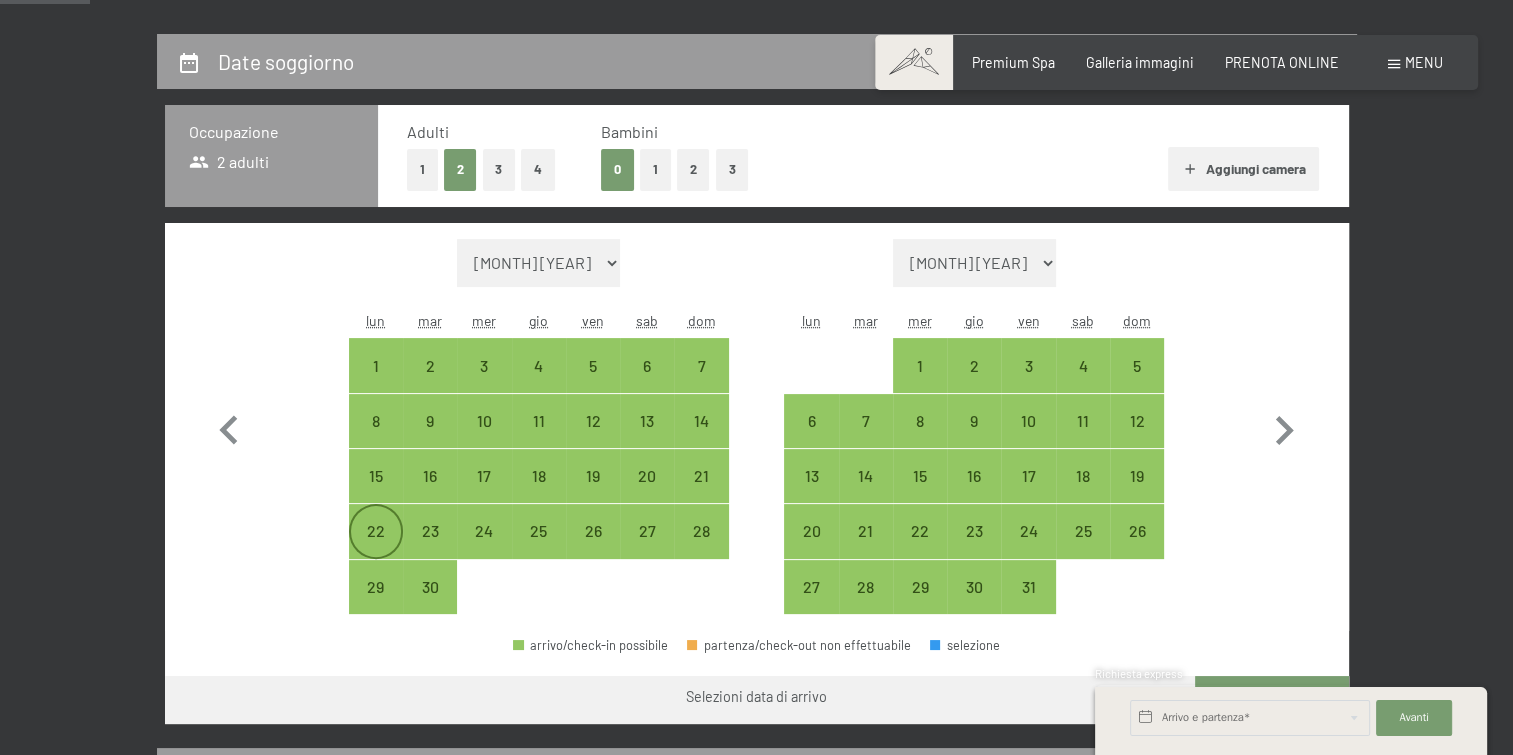 click on "22" at bounding box center [376, 548] 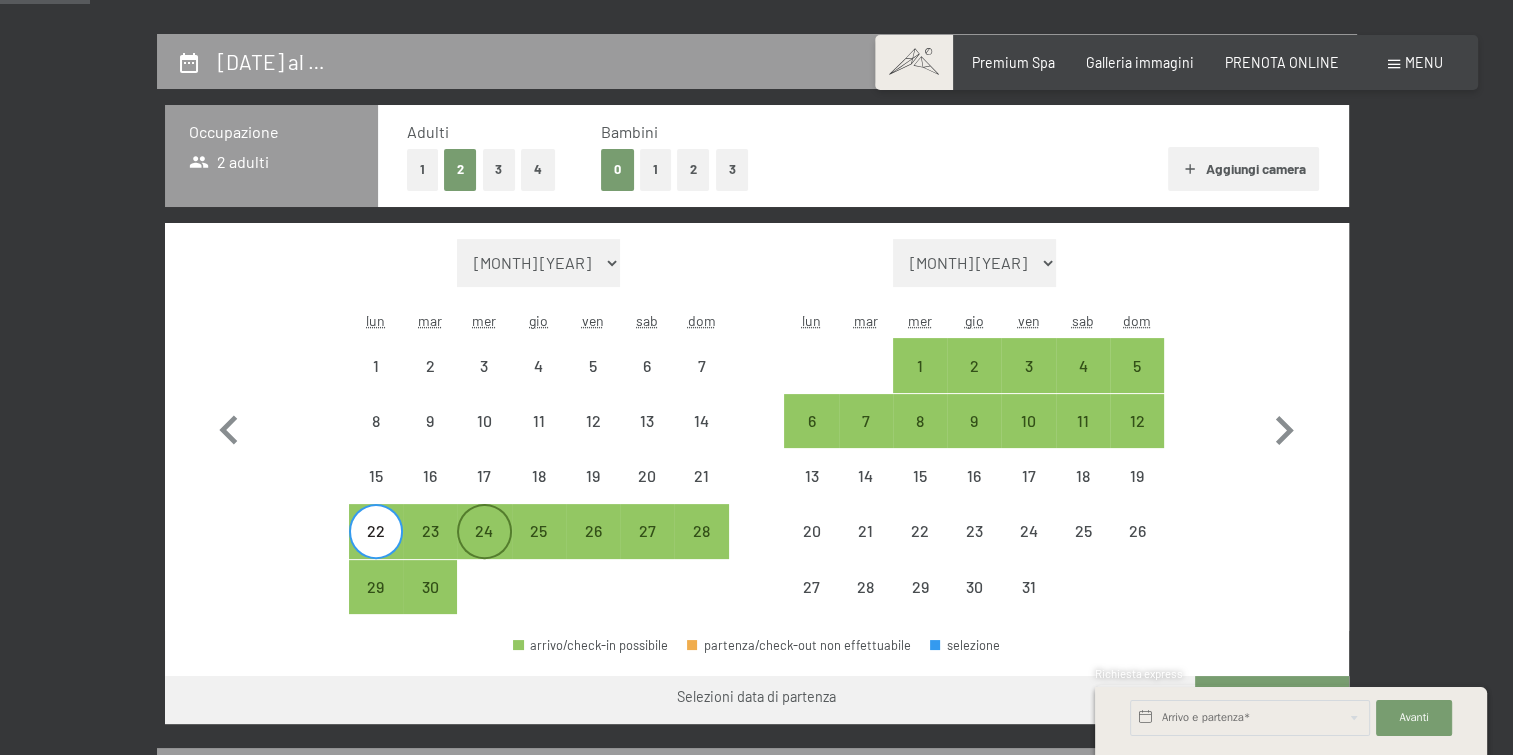 click on "24" at bounding box center (484, 548) 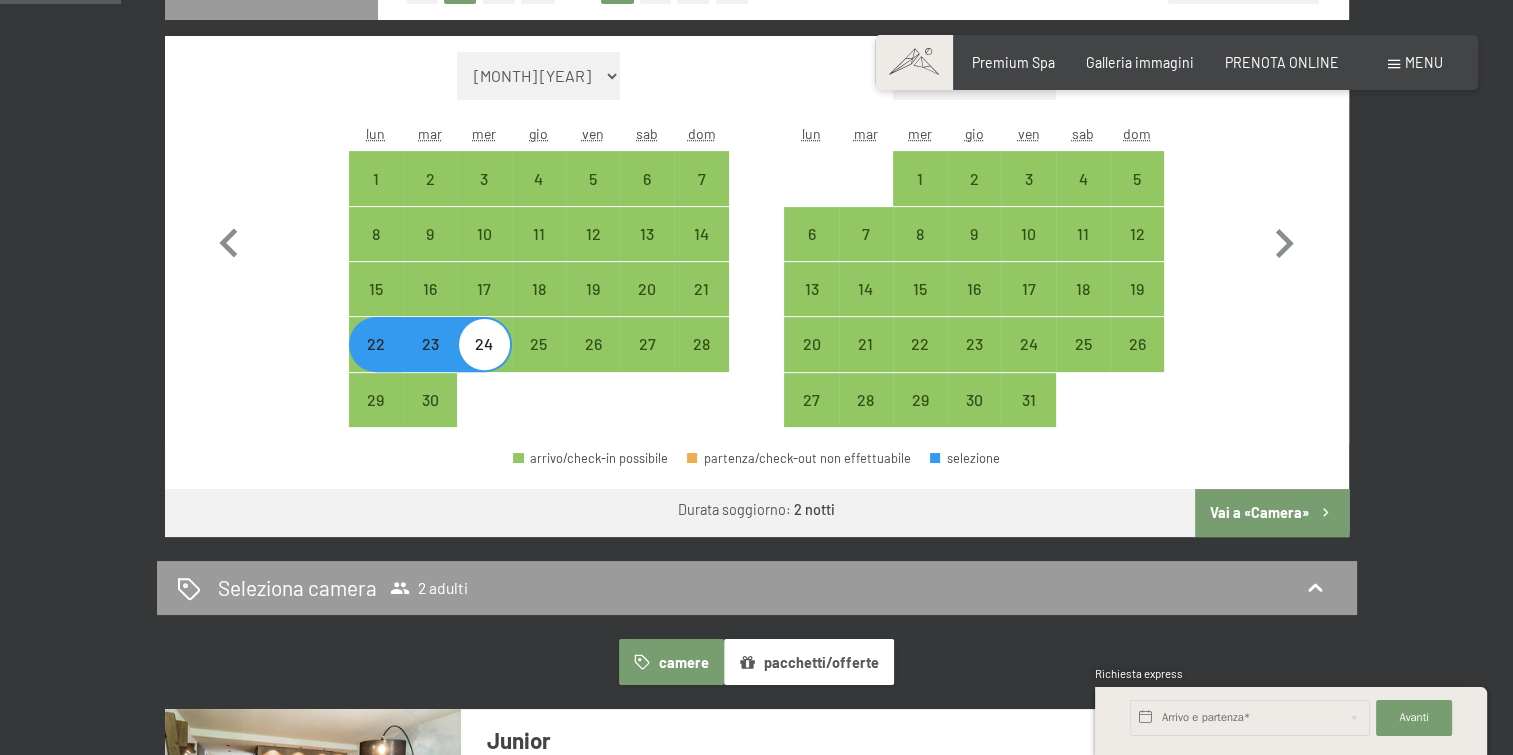 scroll, scrollTop: 600, scrollLeft: 0, axis: vertical 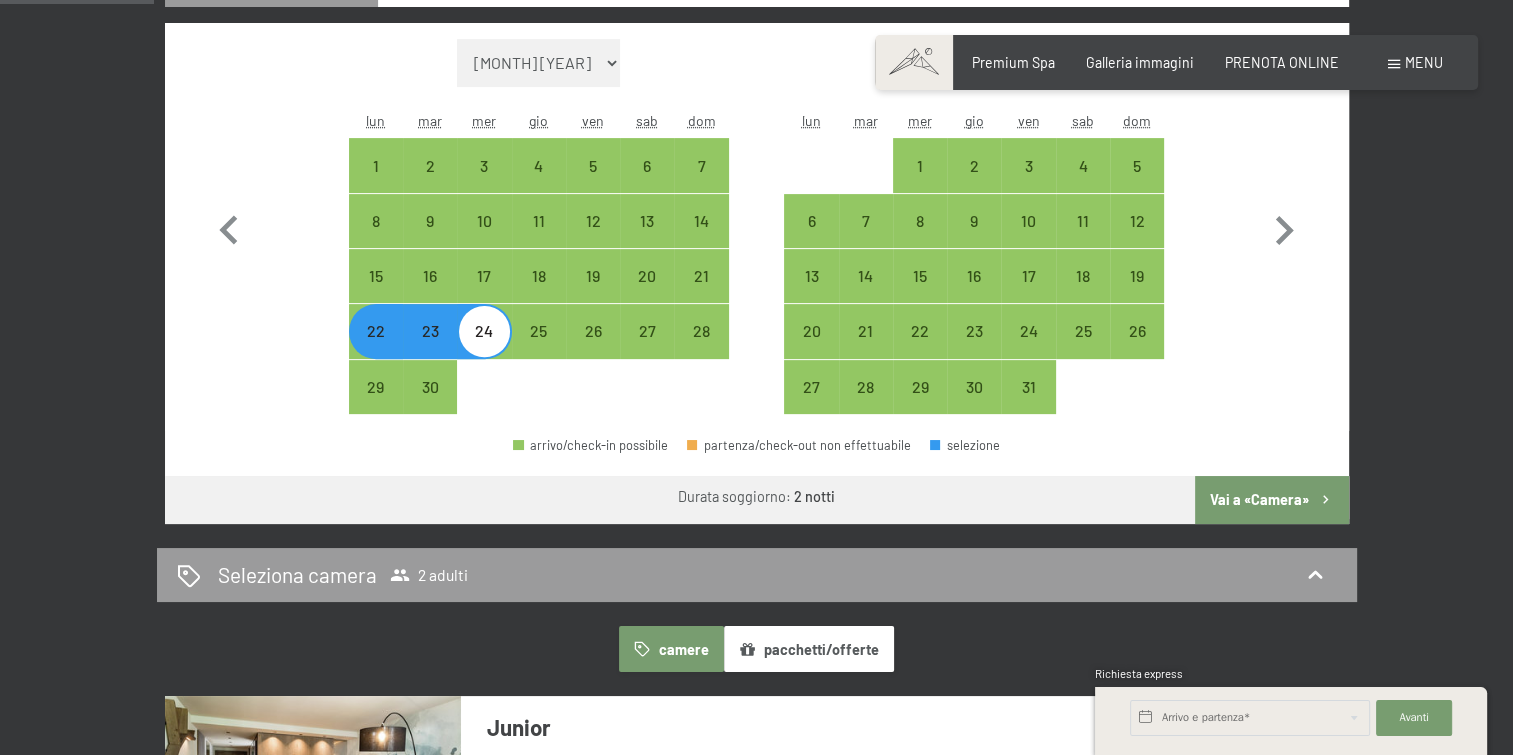 click on "Vai a «Camera»" at bounding box center [1271, 500] 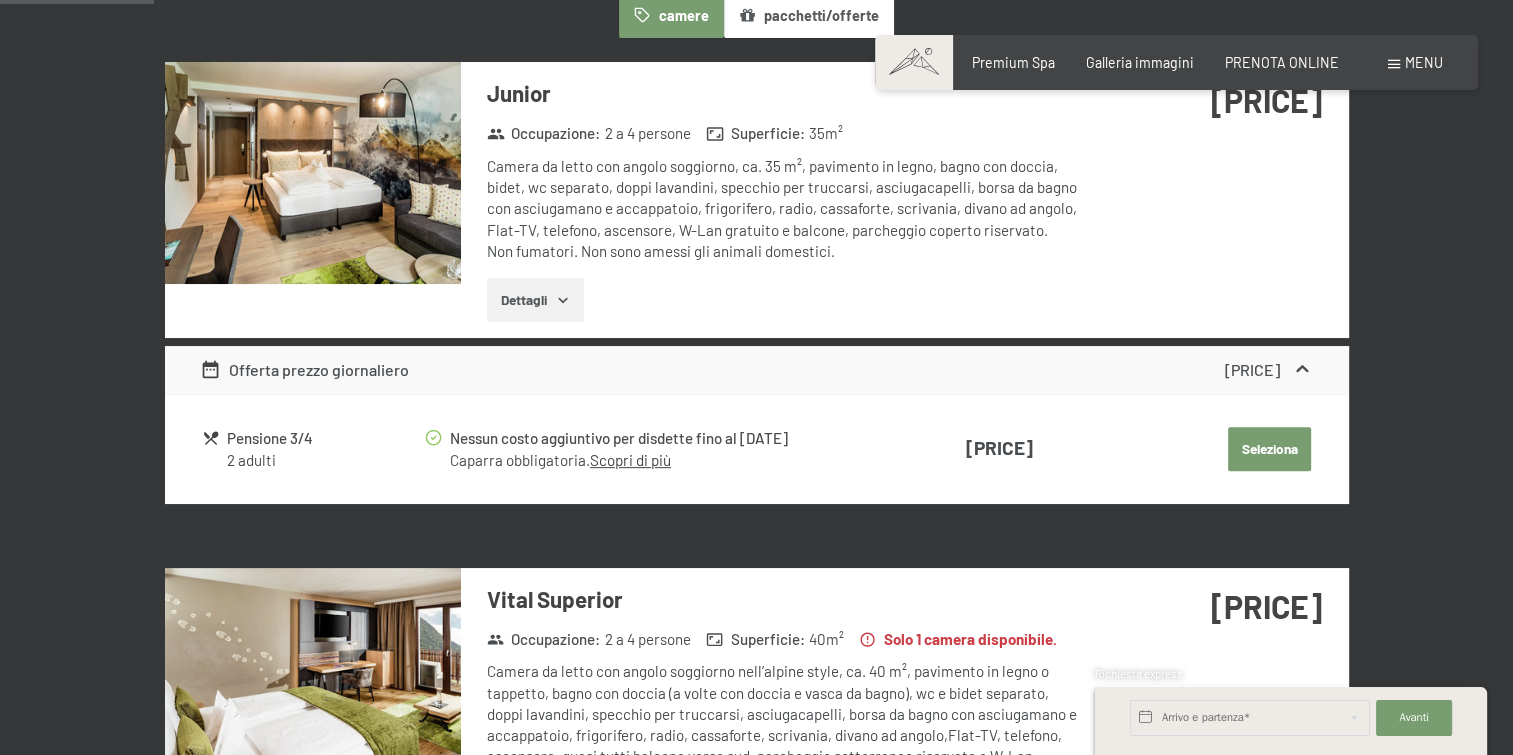 scroll, scrollTop: 633, scrollLeft: 0, axis: vertical 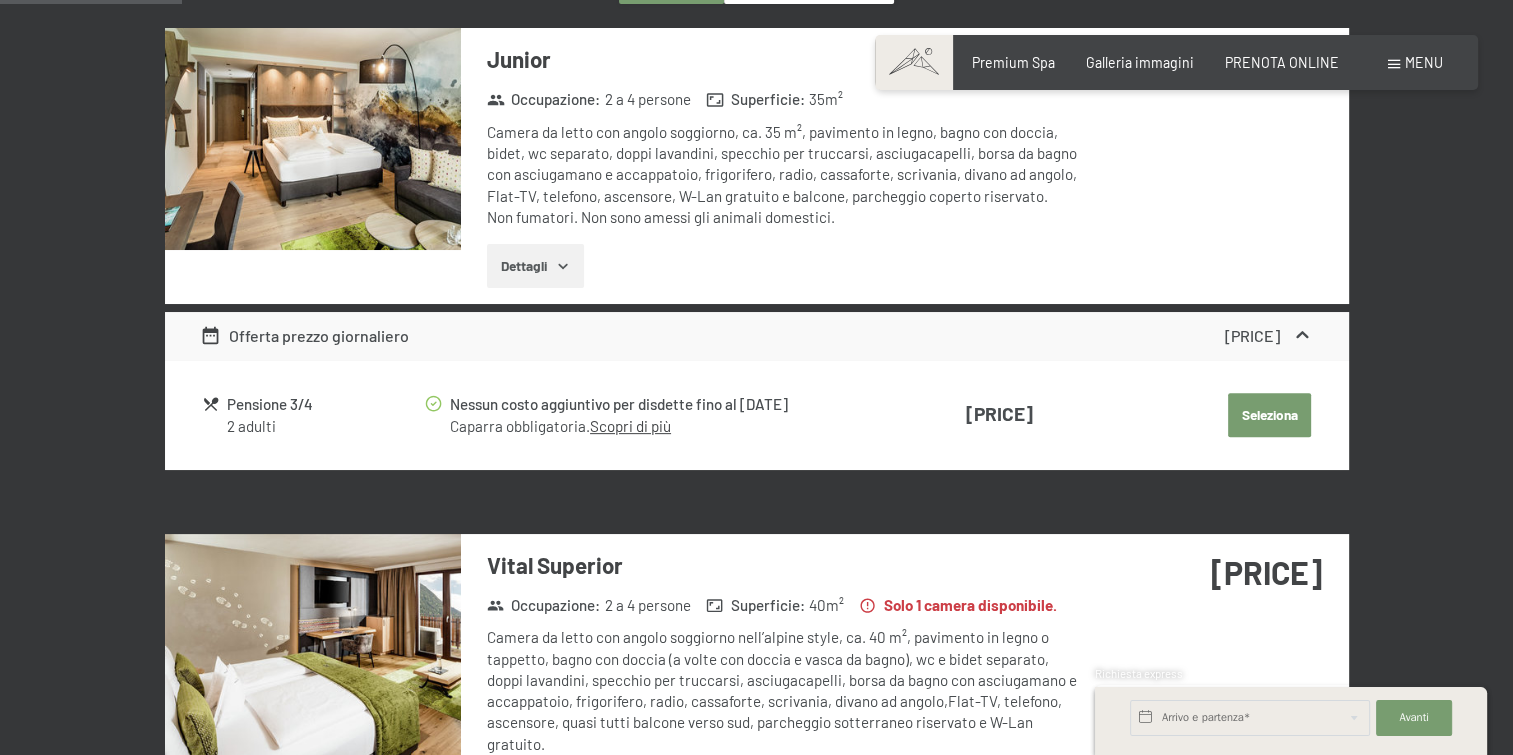 click on "Seleziona" at bounding box center (1269, 415) 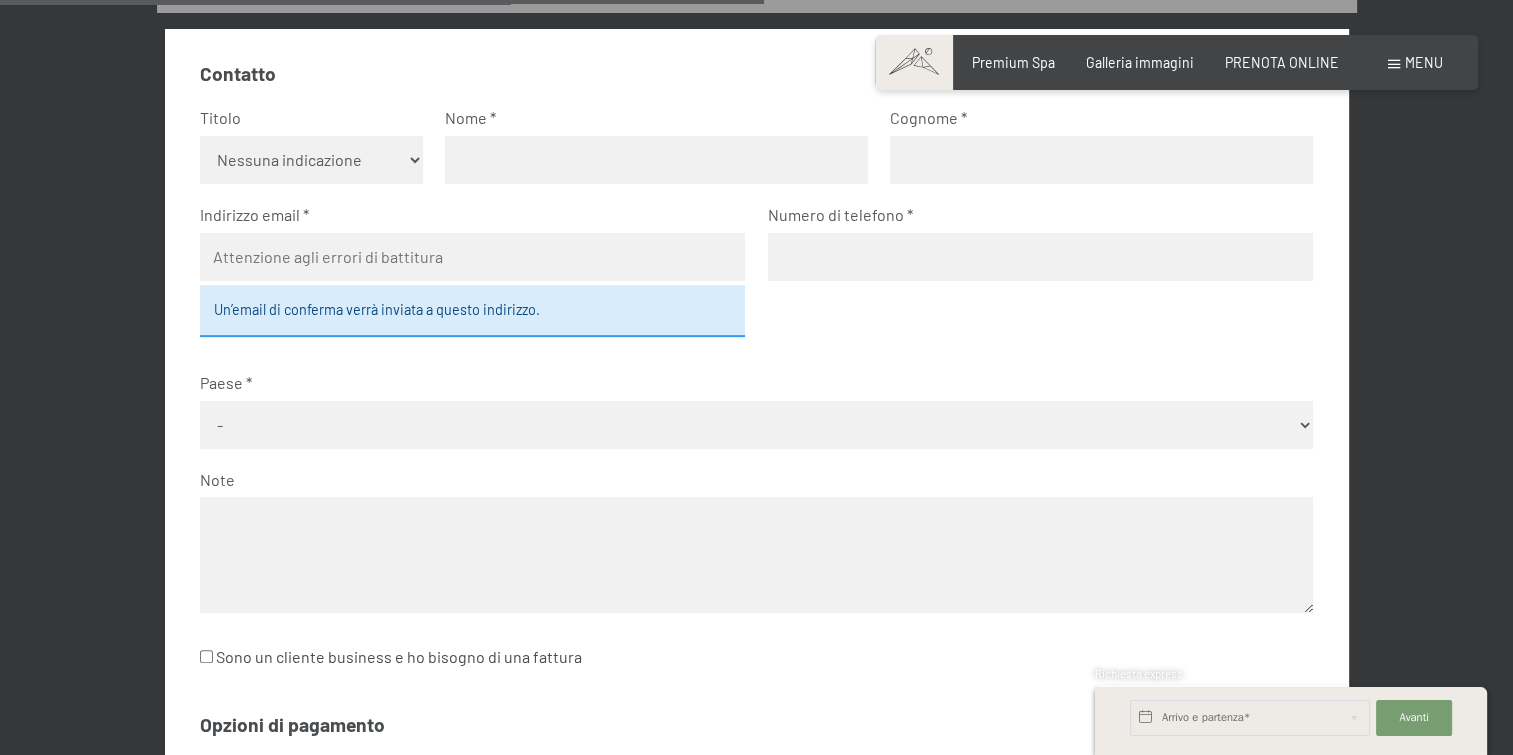 scroll, scrollTop: 433, scrollLeft: 0, axis: vertical 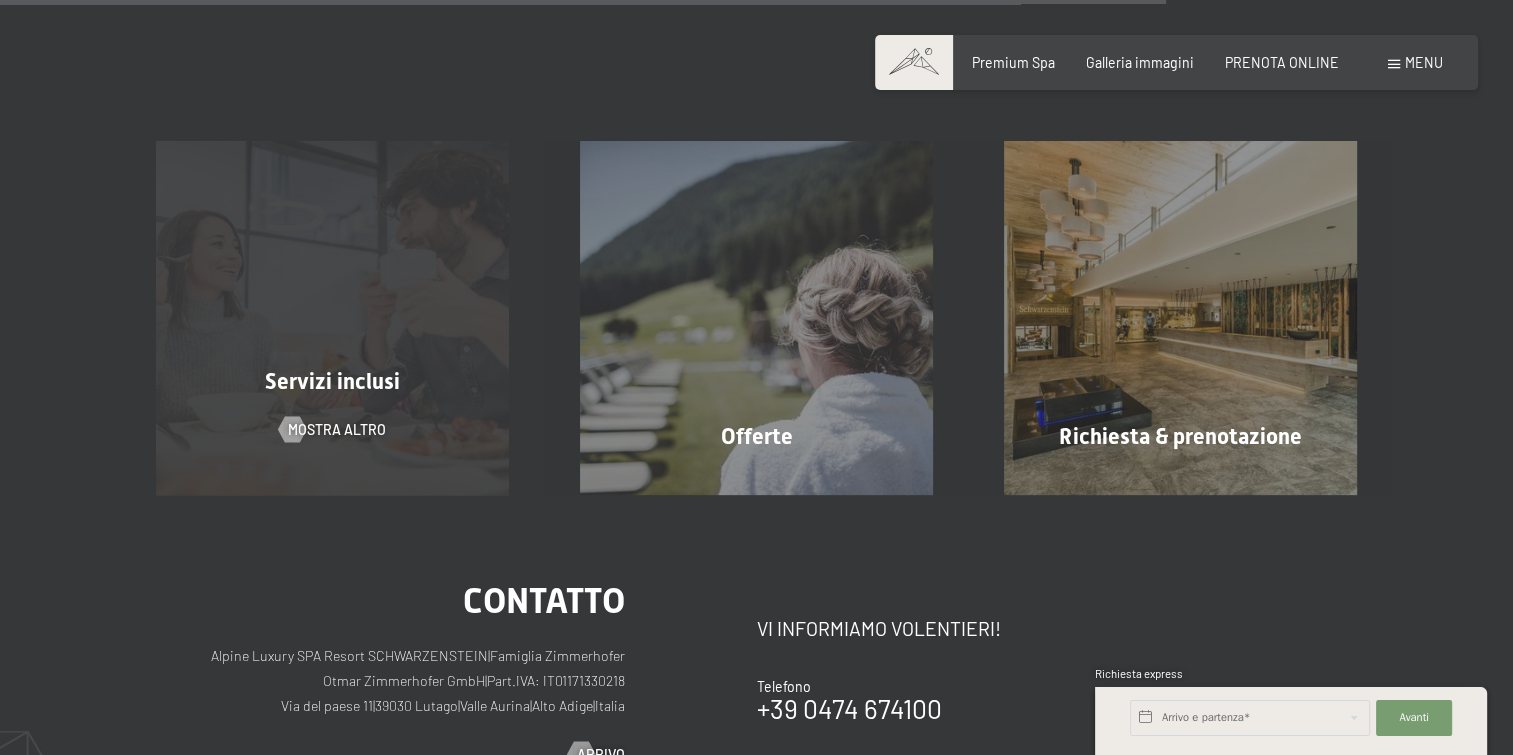 click on "Servizi inclusi" at bounding box center (333, 382) 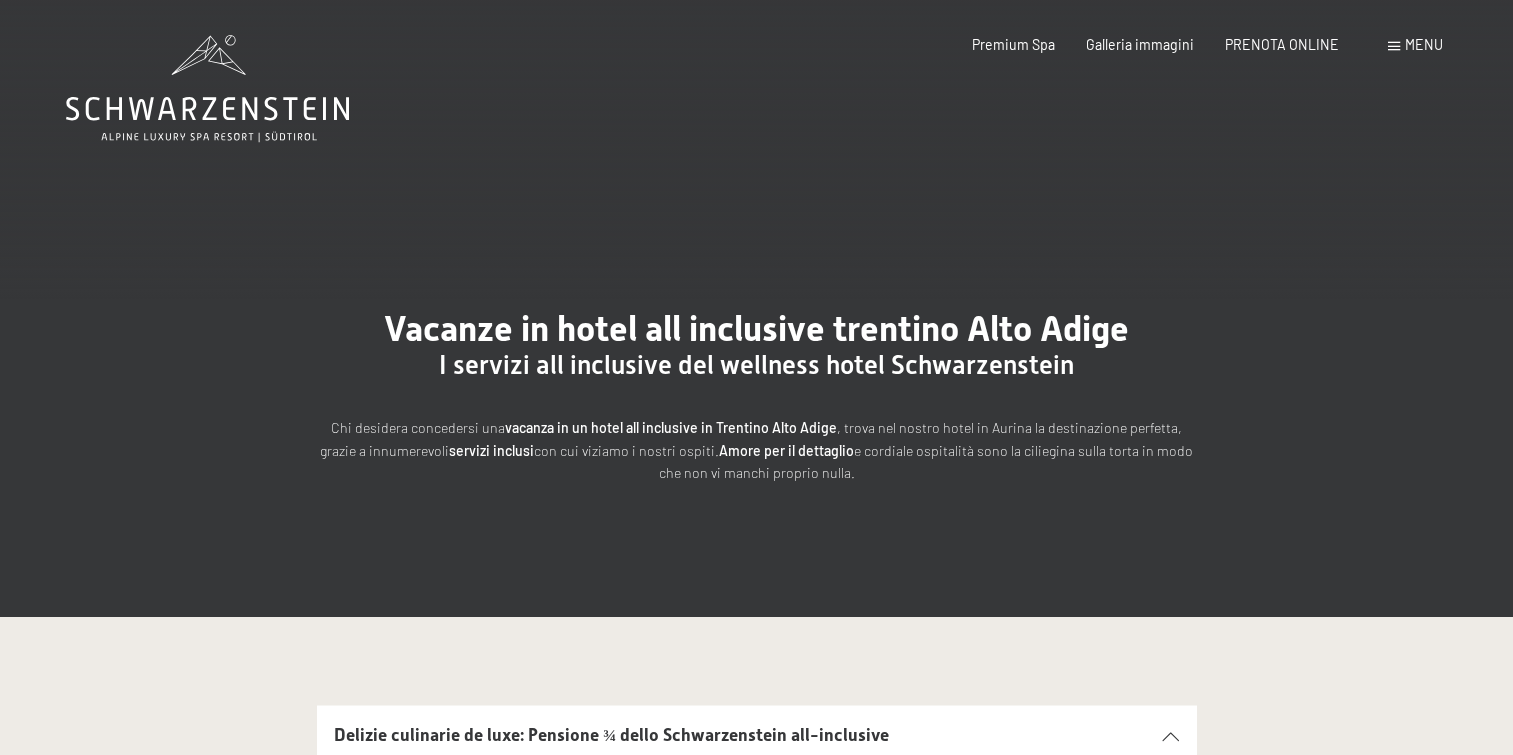 scroll, scrollTop: 0, scrollLeft: 0, axis: both 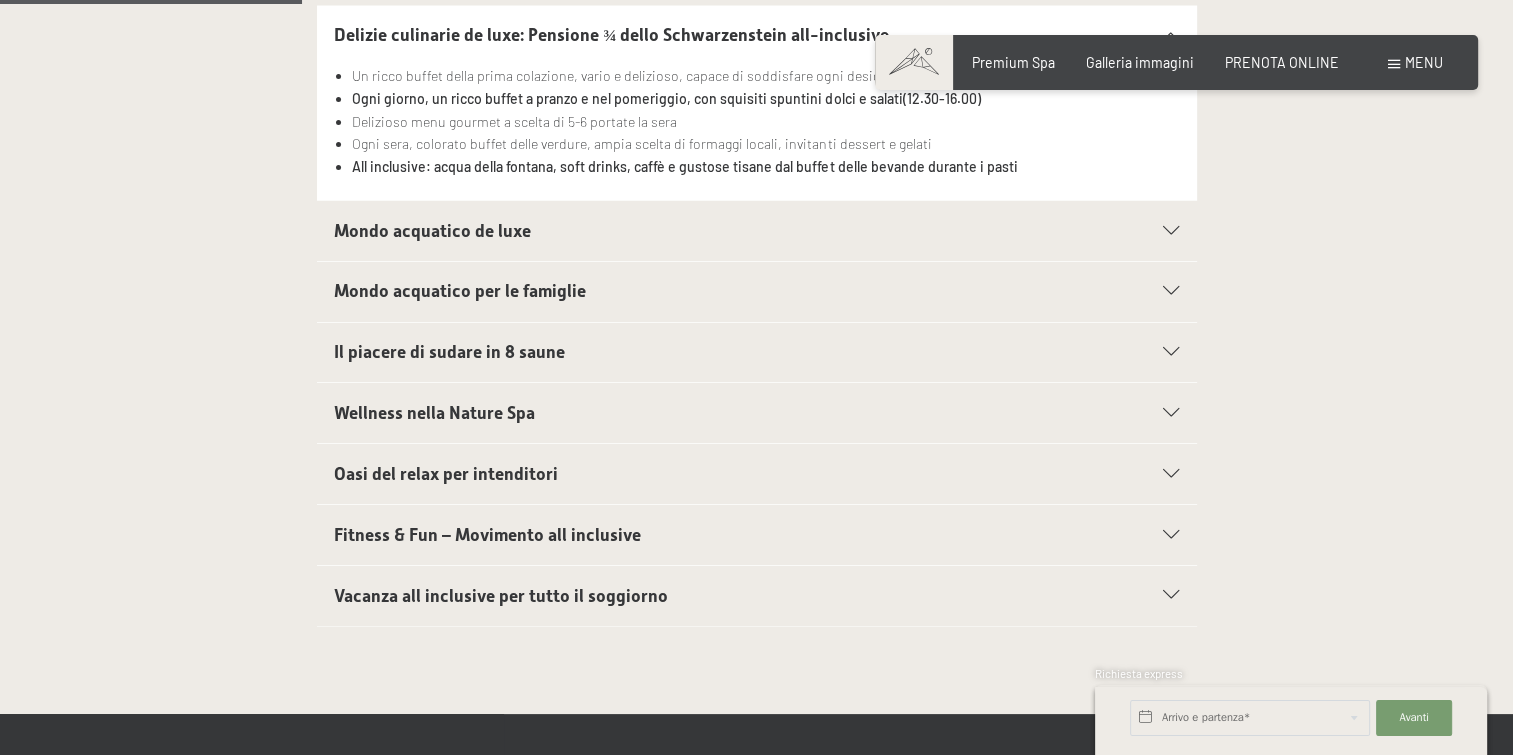 click at bounding box center [1171, 413] 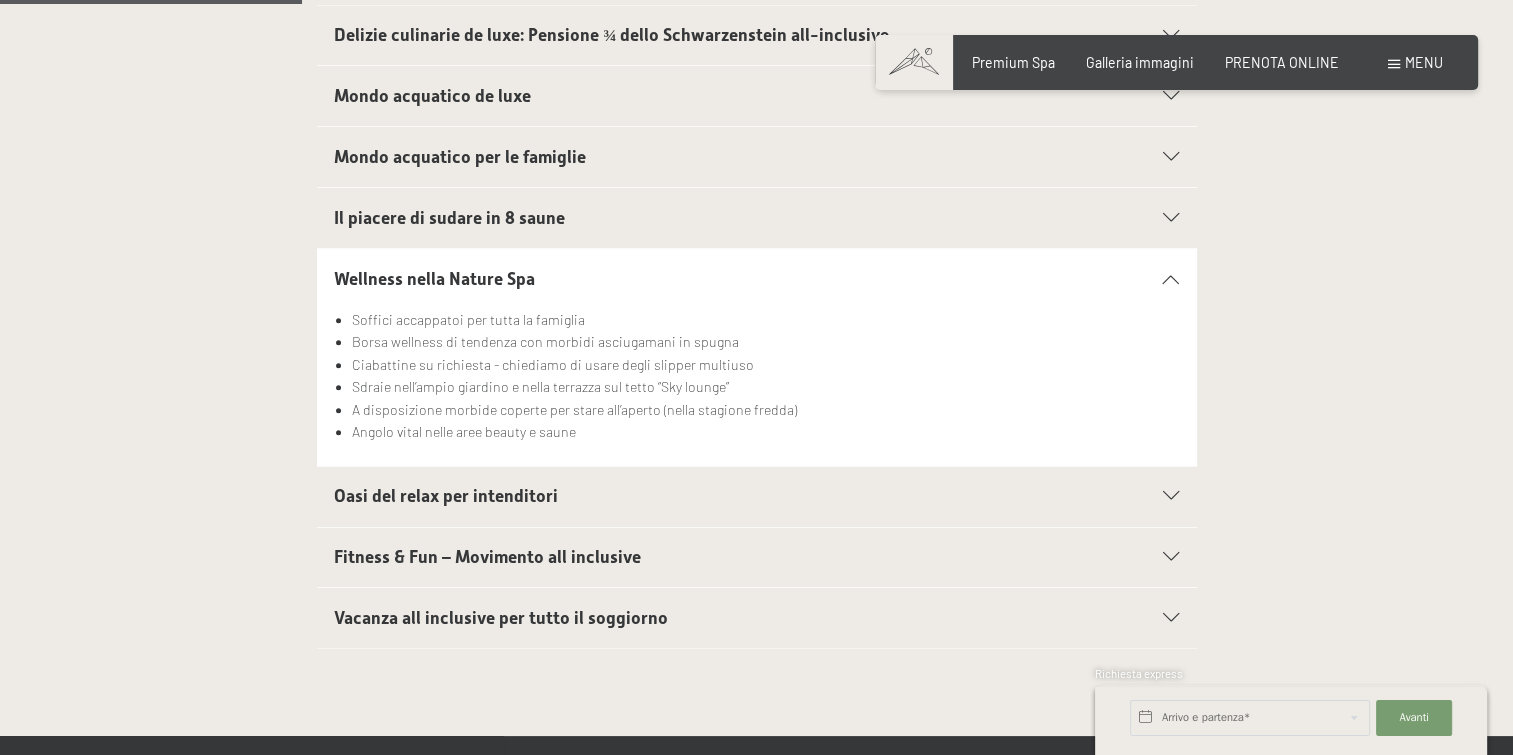click on "Wellness nella Nature Spa                       Soffici accappatoi per tutta la famiglia   Borsa wellness di tendenza con morbidi asciugamani in spugna   Ciabattine su richiesta - chiediamo di usare degli slipper multiuso   Sdraie nell’ampio giardino e nella terrazza sul tetto “Sky lounge”   A disposizione morbide coperte per stare all’aperto (nella stagione fredda)   Angolo vital nelle aree beauty e saune" at bounding box center [757, 357] 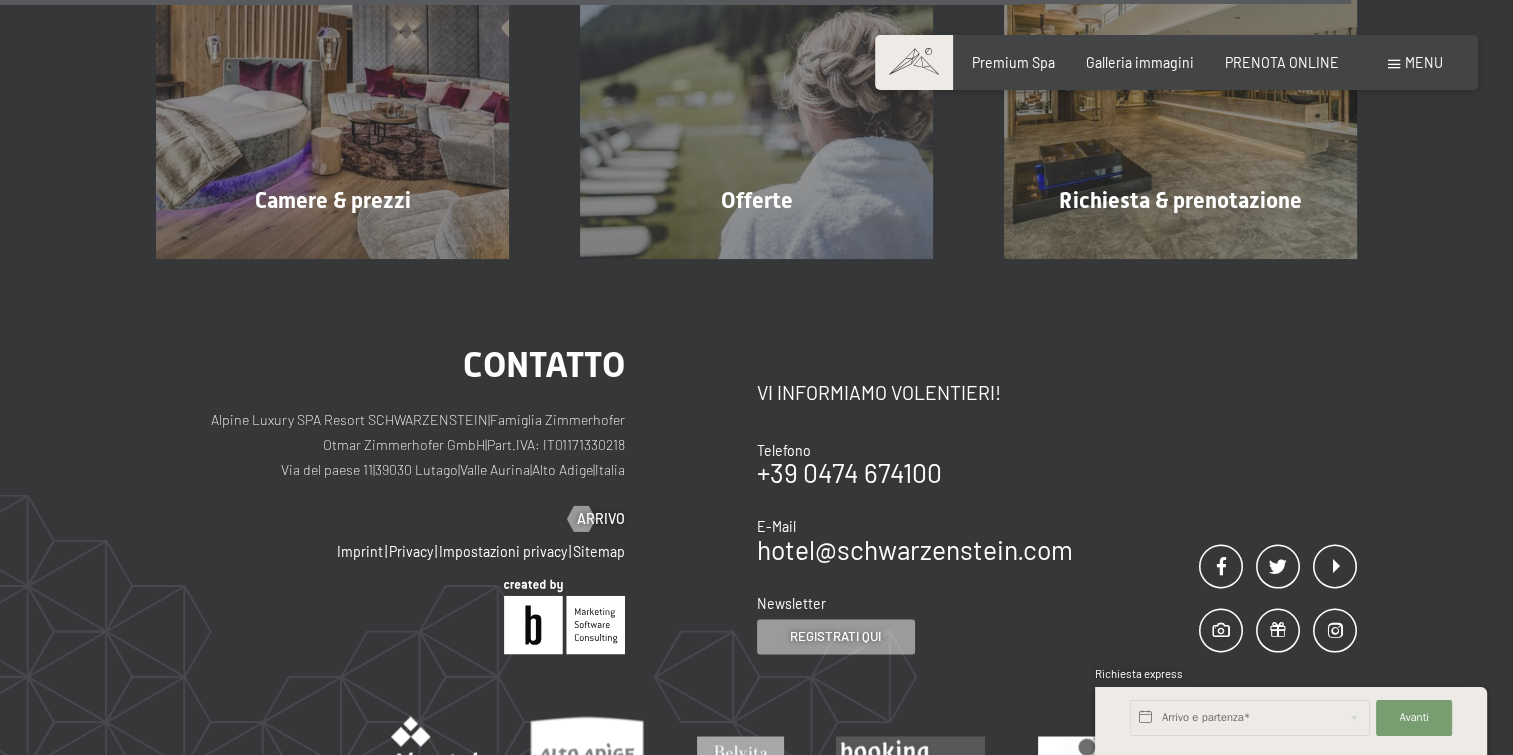 scroll, scrollTop: 3200, scrollLeft: 0, axis: vertical 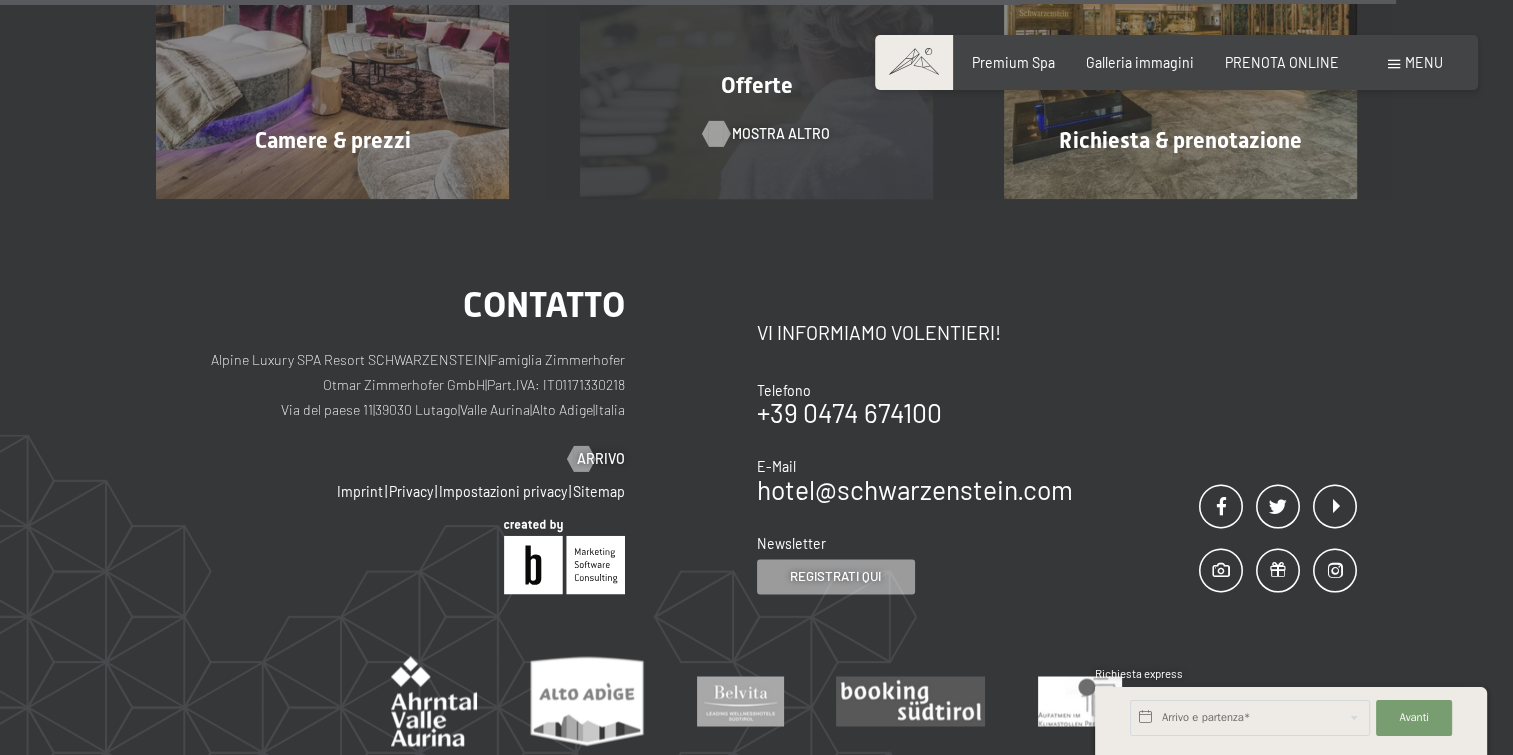 click on "mostra altro" at bounding box center [781, 134] 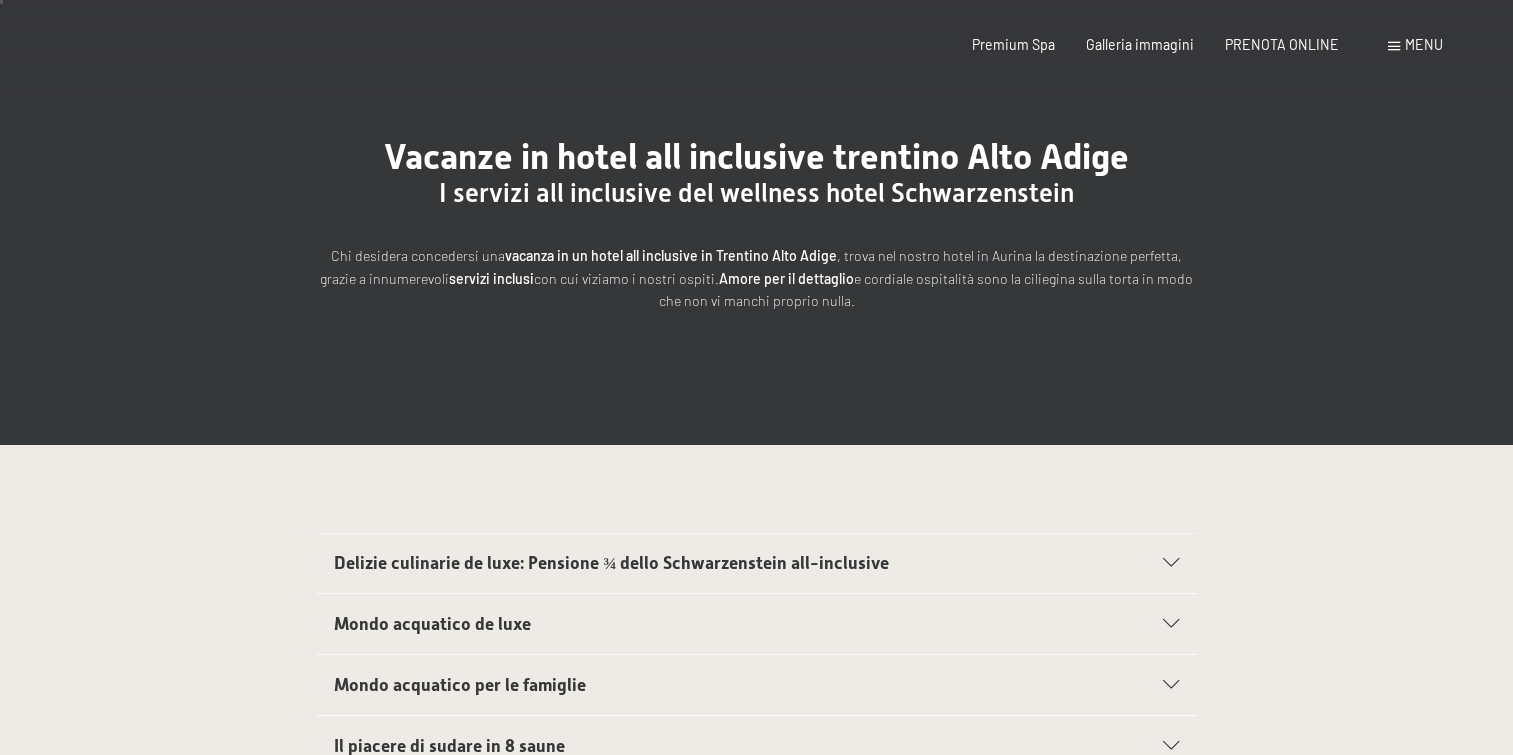 scroll, scrollTop: 0, scrollLeft: 0, axis: both 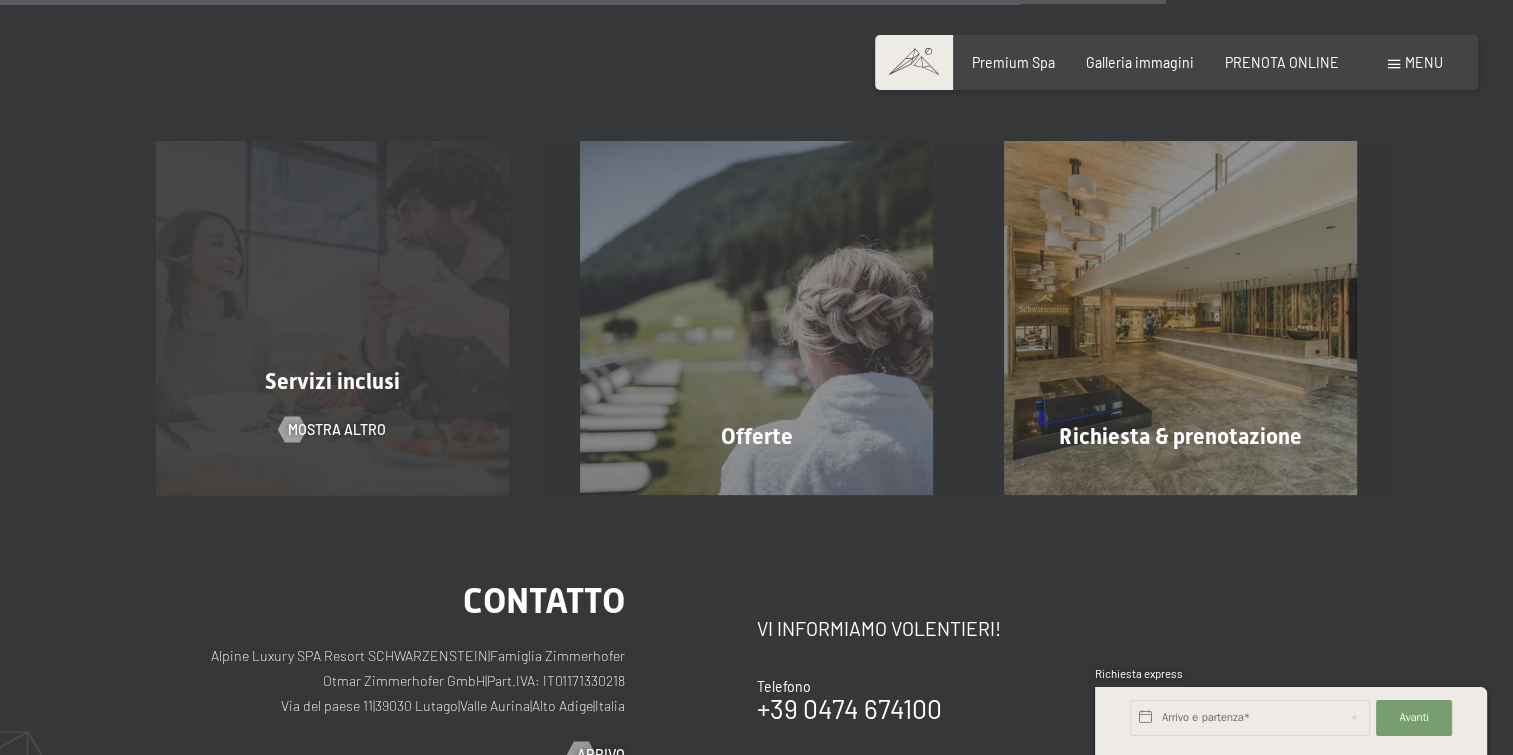 click on "Servizi inclusi           mostra altro" at bounding box center [333, 317] 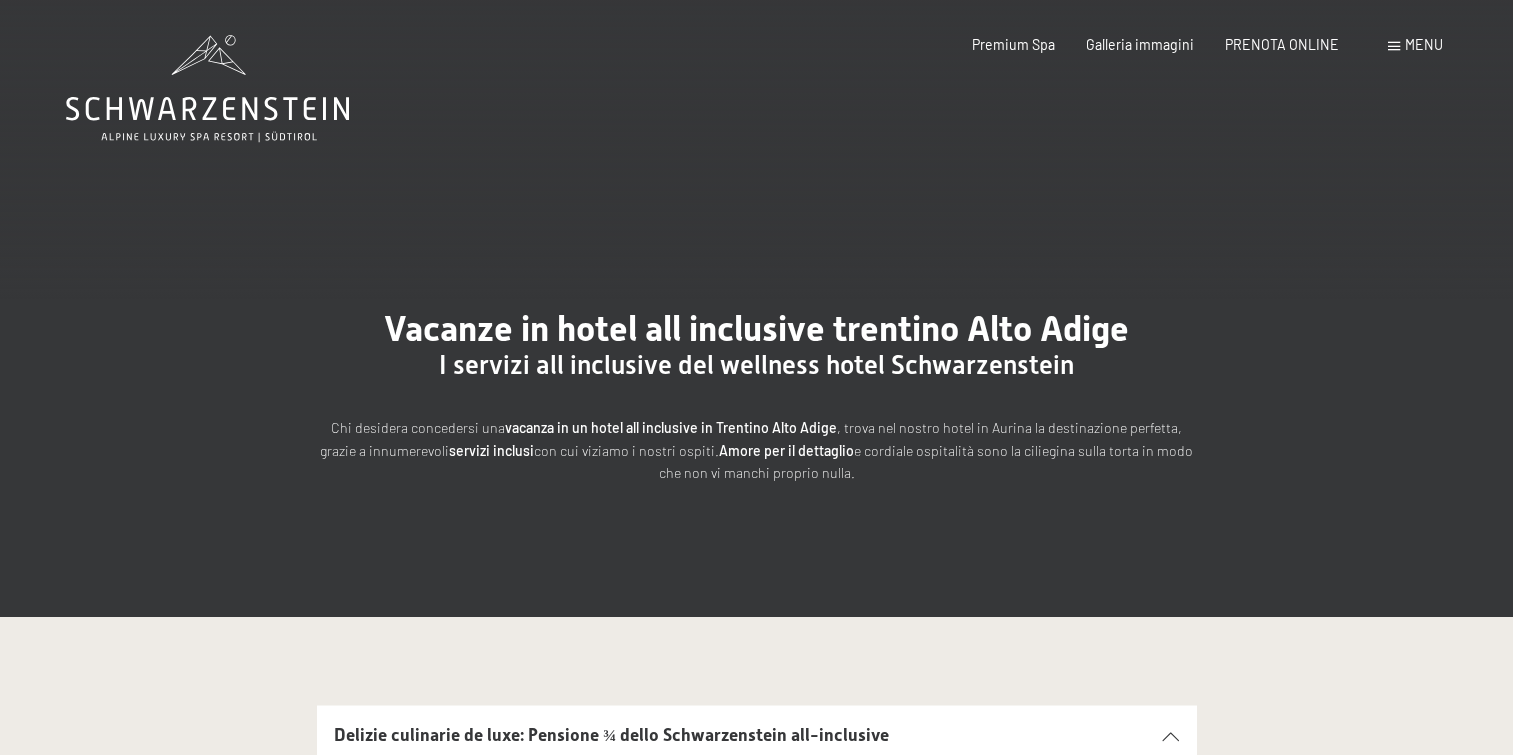 scroll, scrollTop: 0, scrollLeft: 0, axis: both 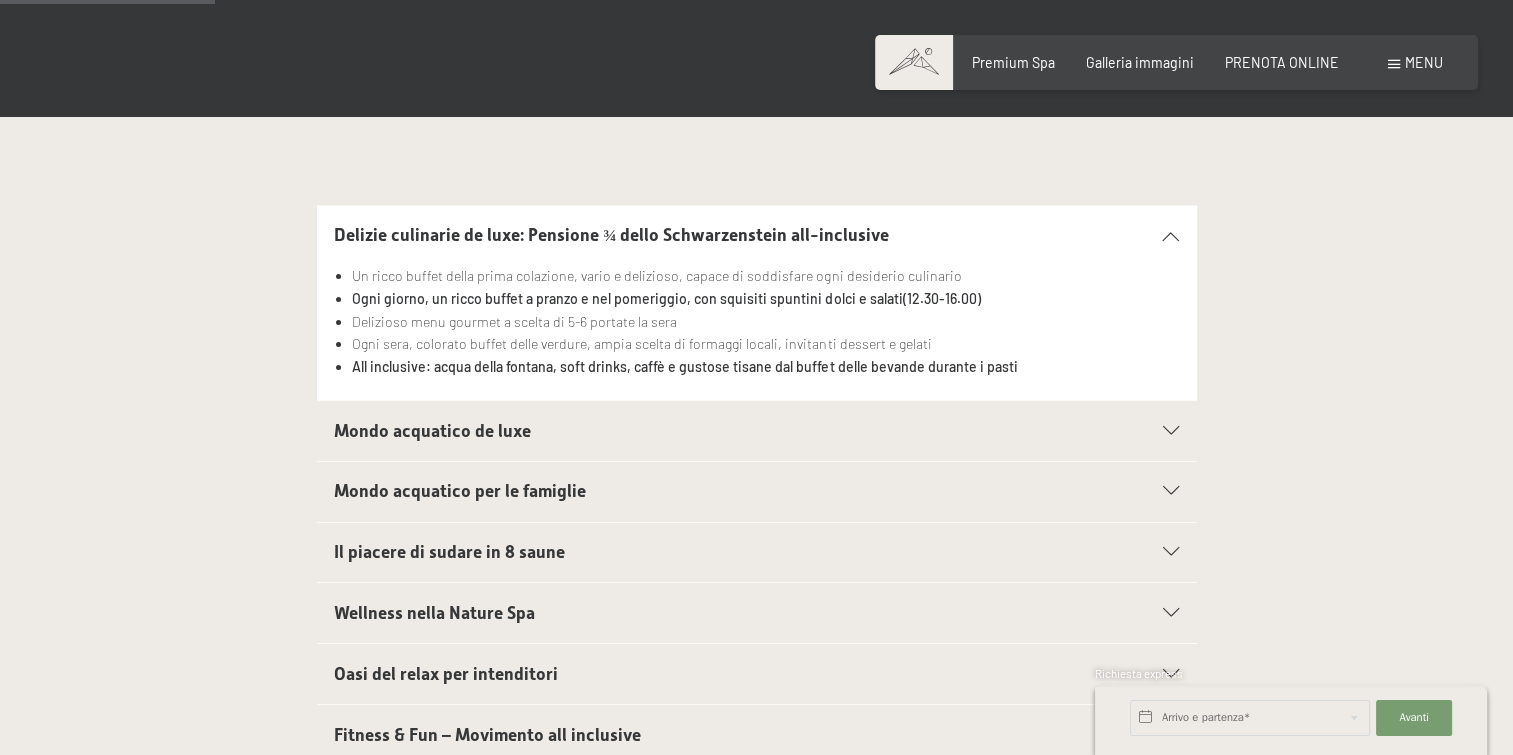 click at bounding box center [1171, 552] 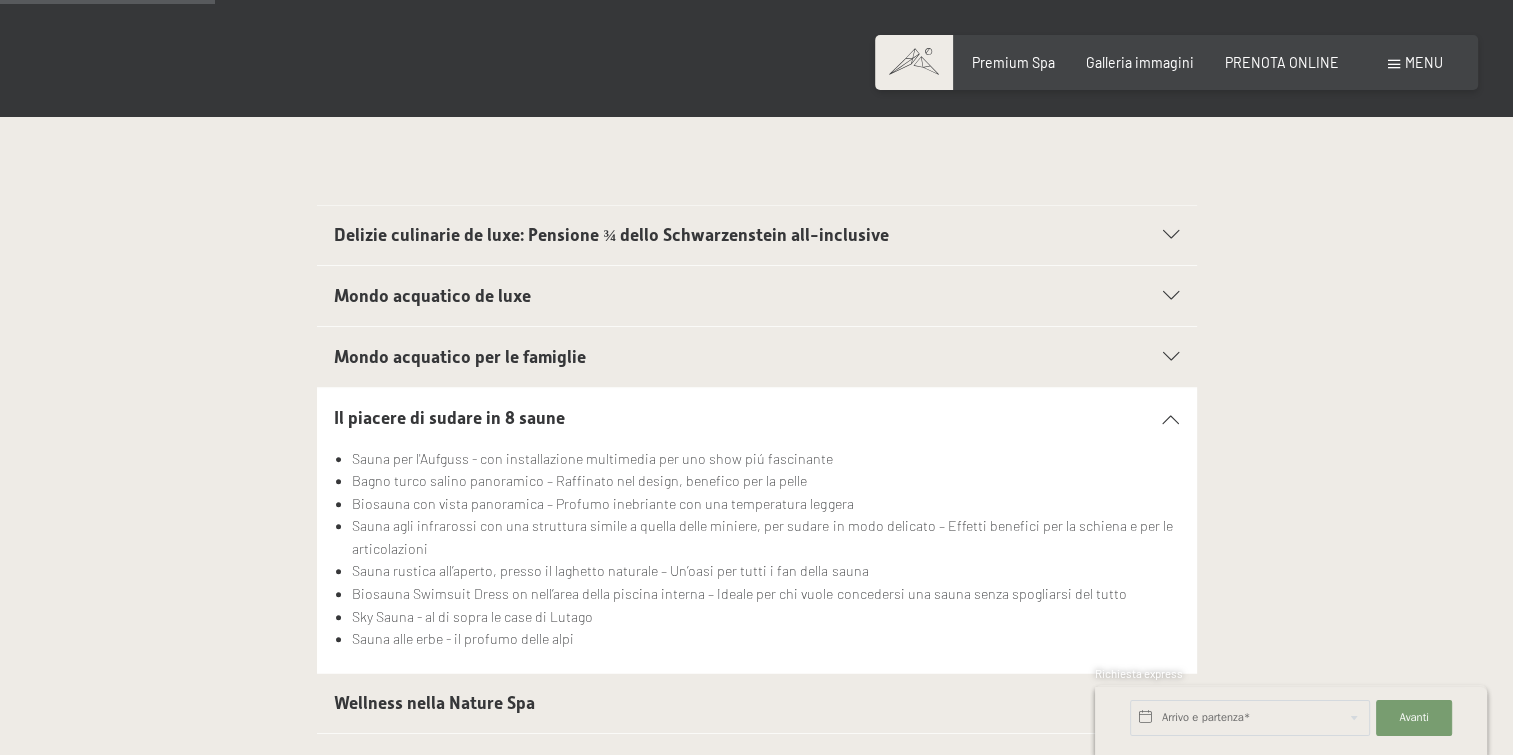 click on "Il piacere di sudare in 8 saune" at bounding box center [756, 418] 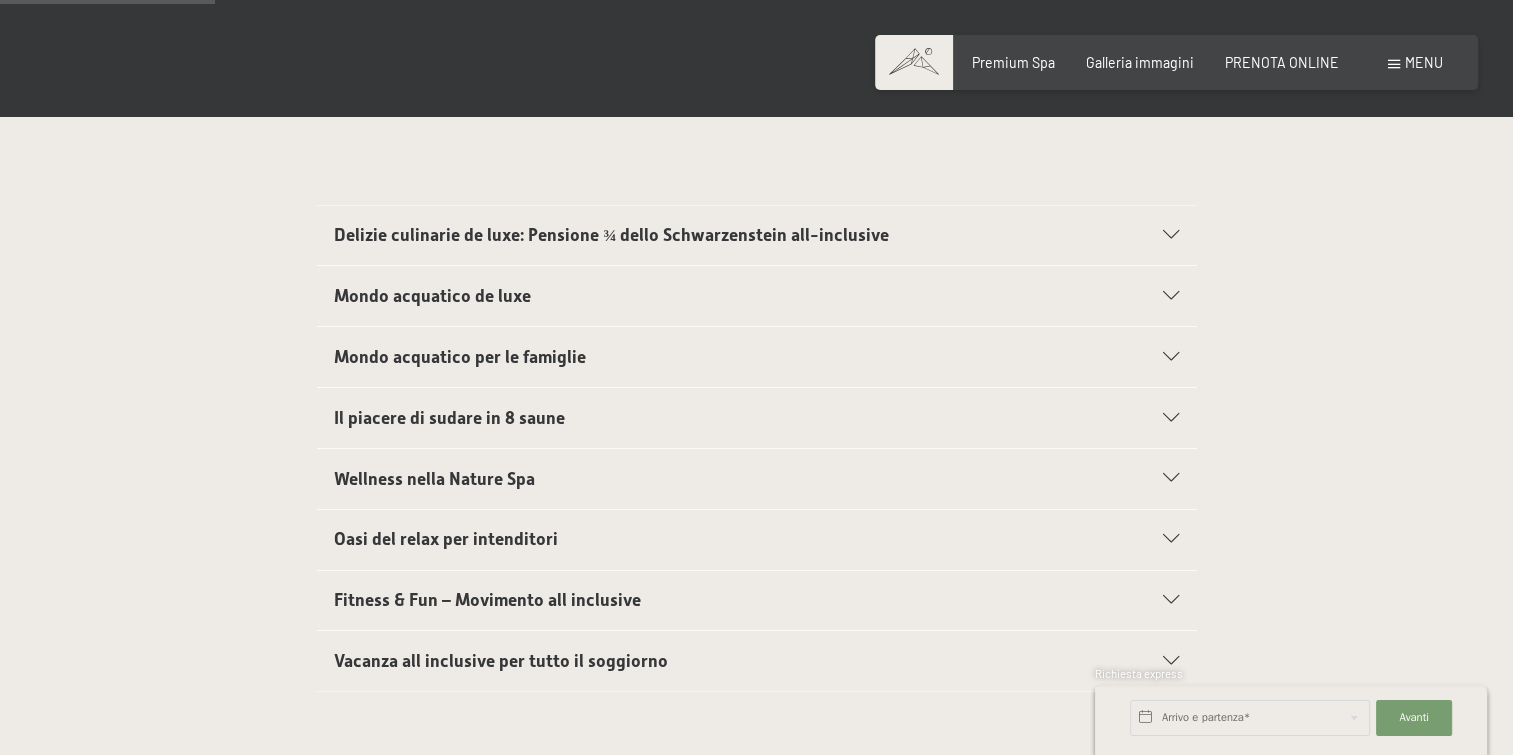 click on "Wellness nella Nature Spa" at bounding box center (756, 479) 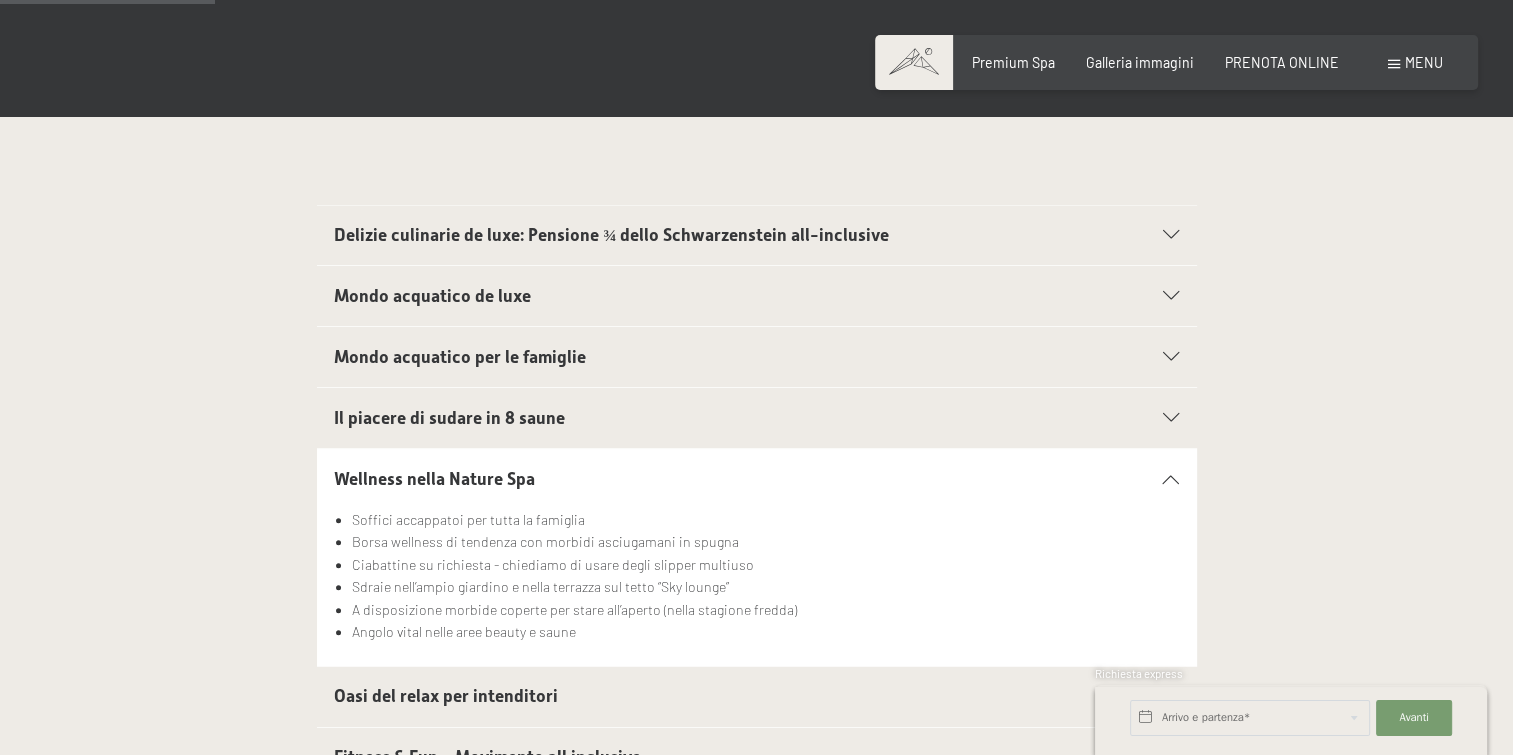 click on "Wellness nella Nature Spa" at bounding box center (756, 479) 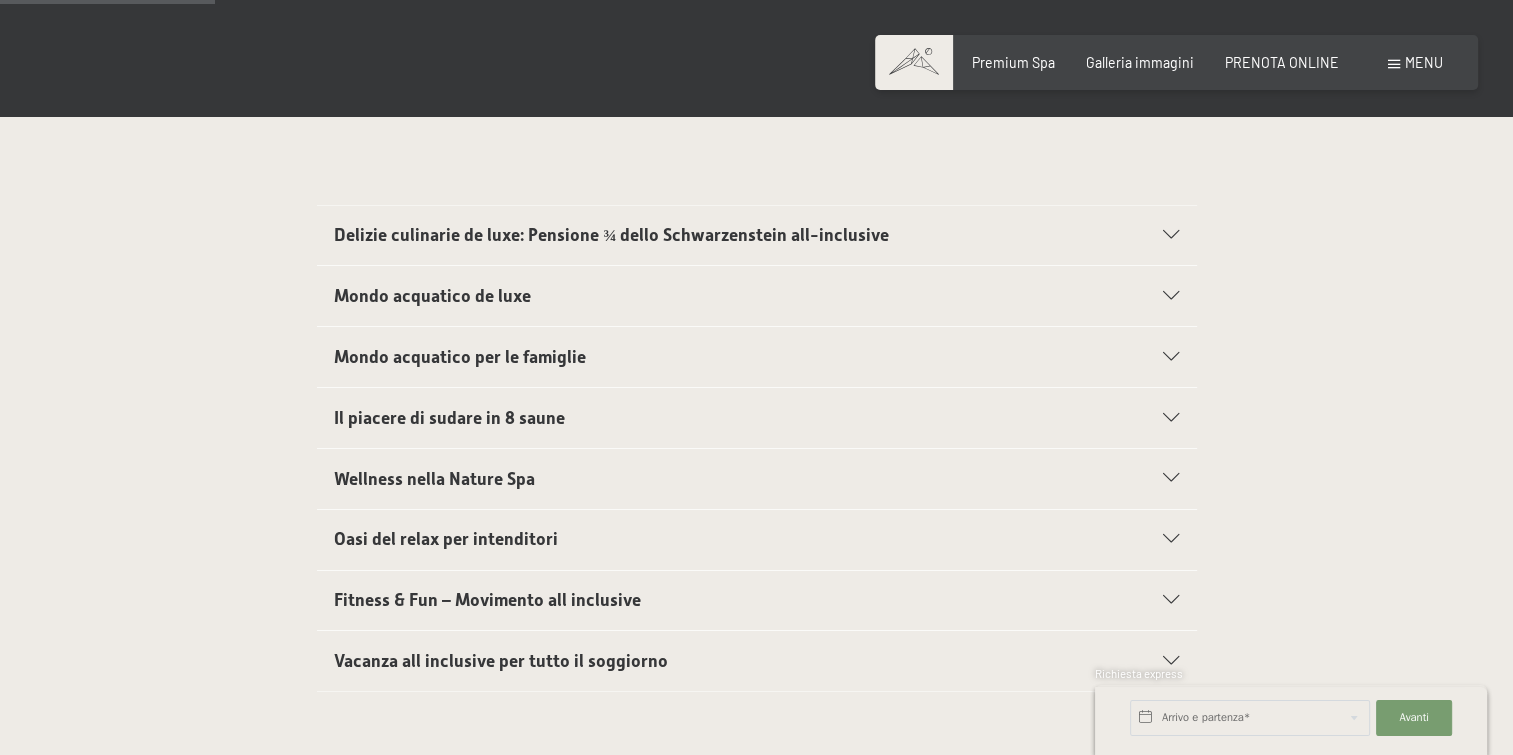 click at bounding box center [1171, 539] 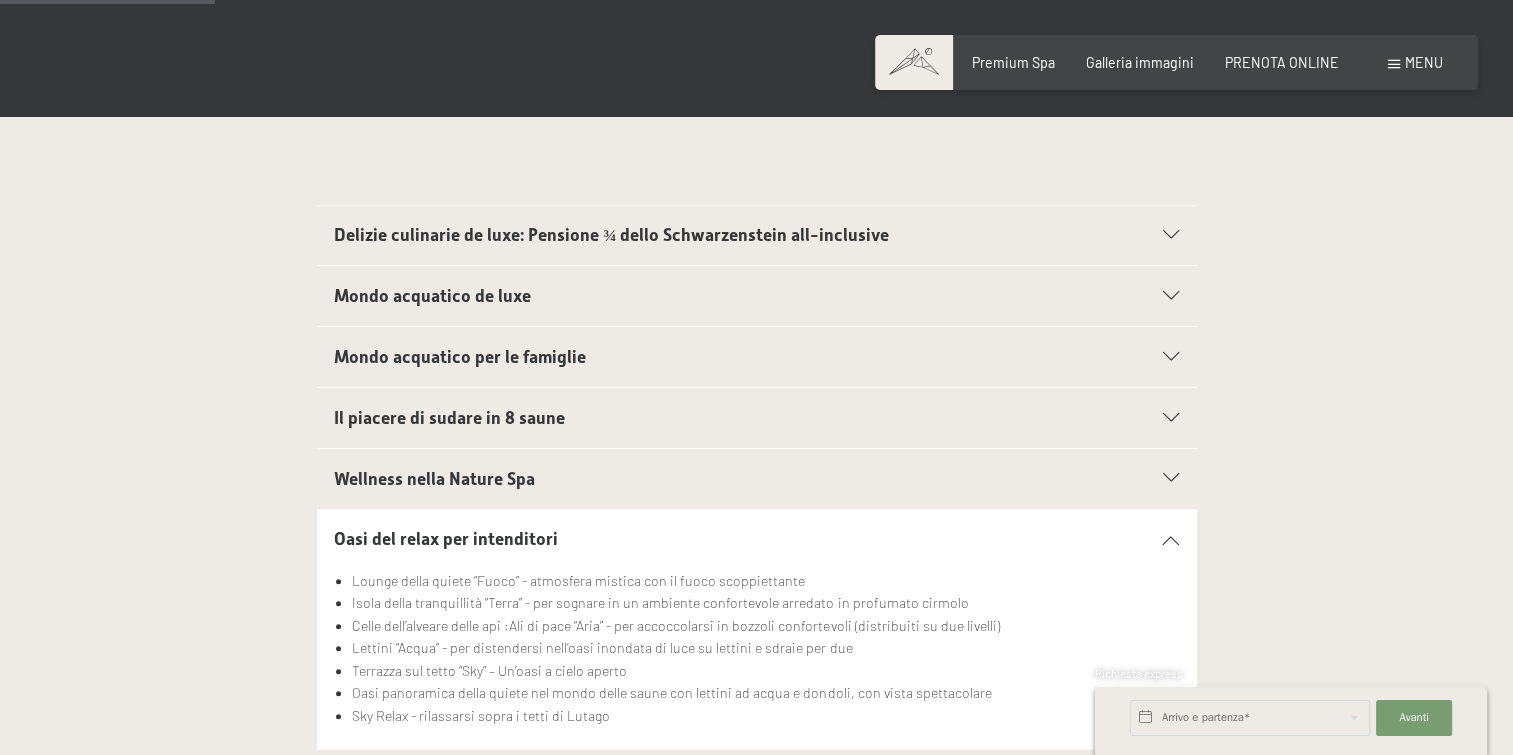 click at bounding box center (1171, 539) 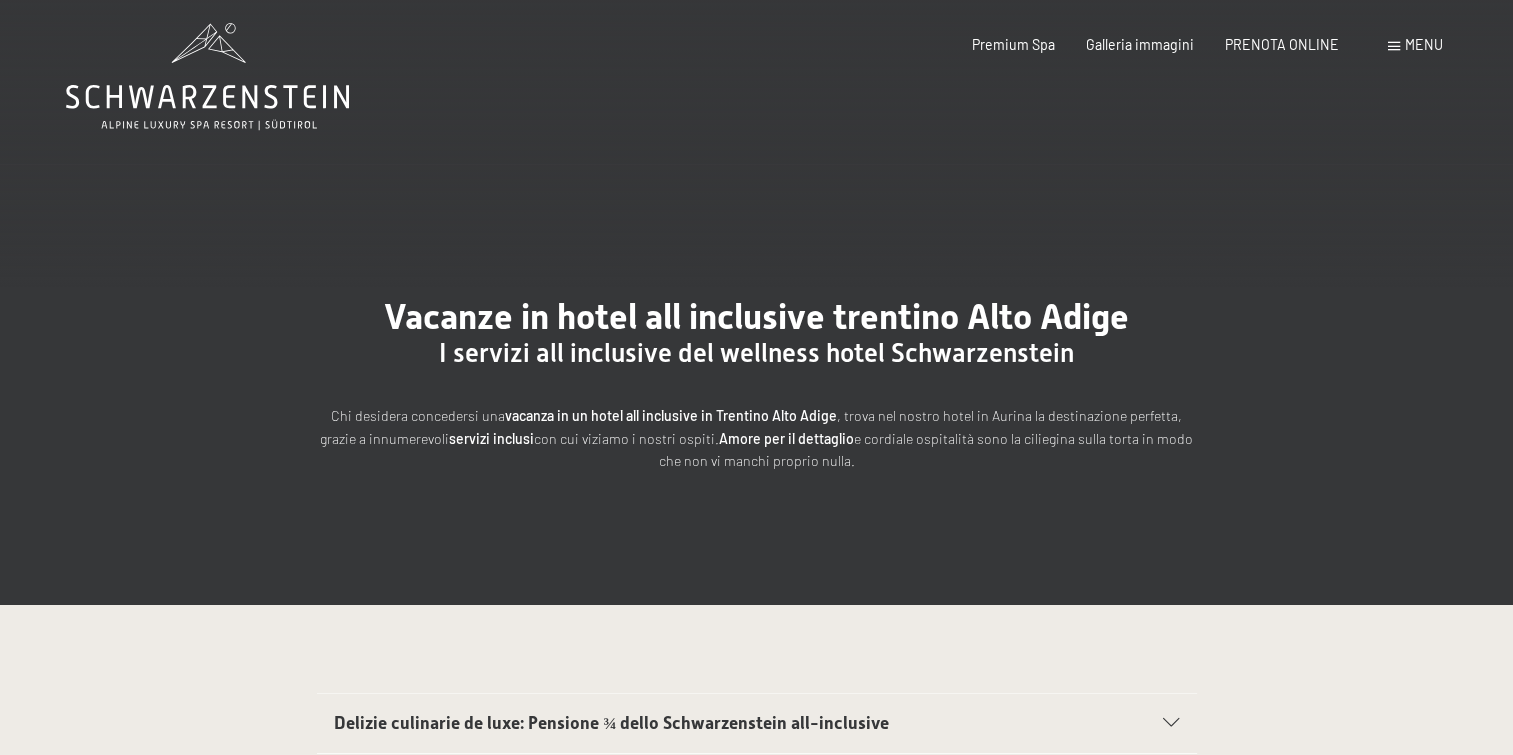 scroll, scrollTop: 0, scrollLeft: 0, axis: both 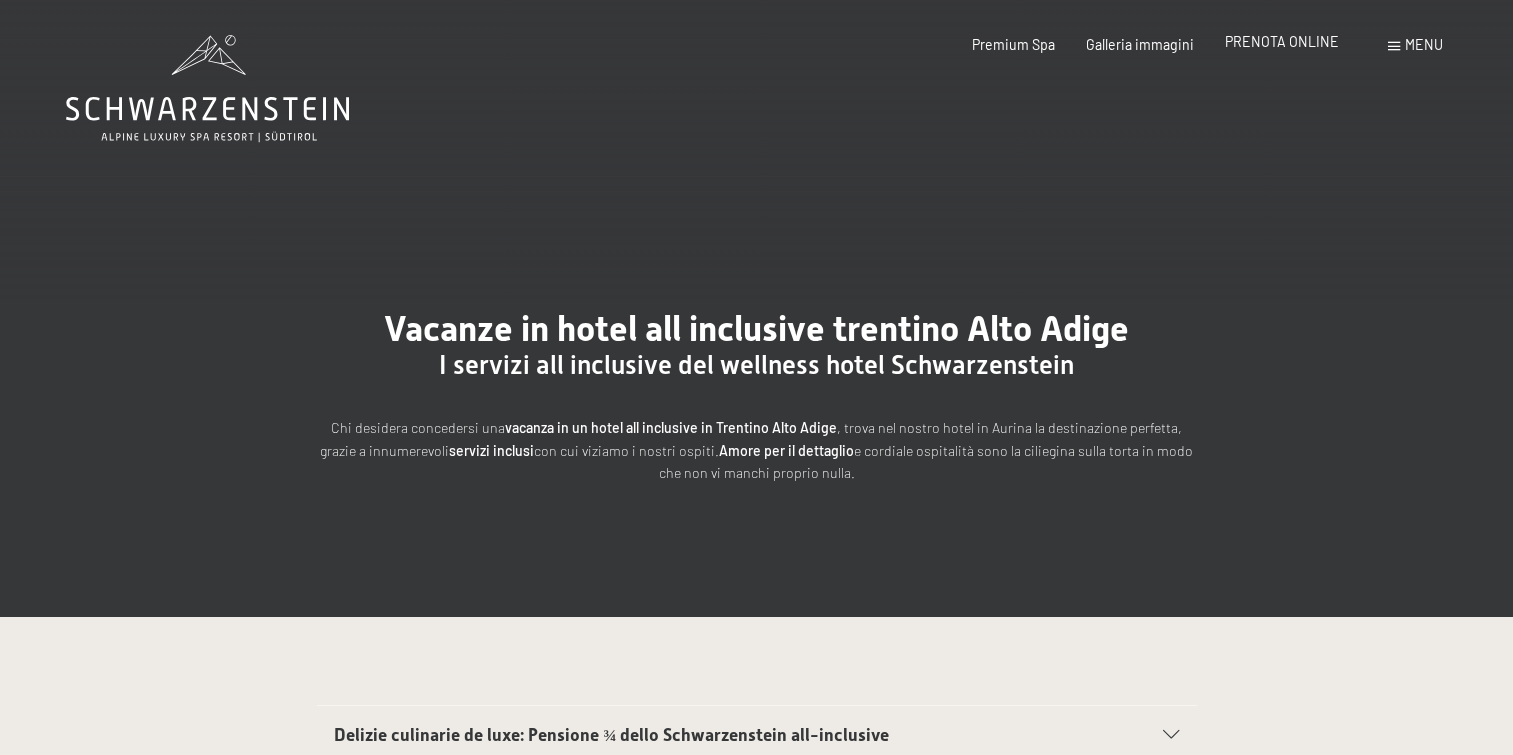 click on "PRENOTA ONLINE" at bounding box center [1282, 41] 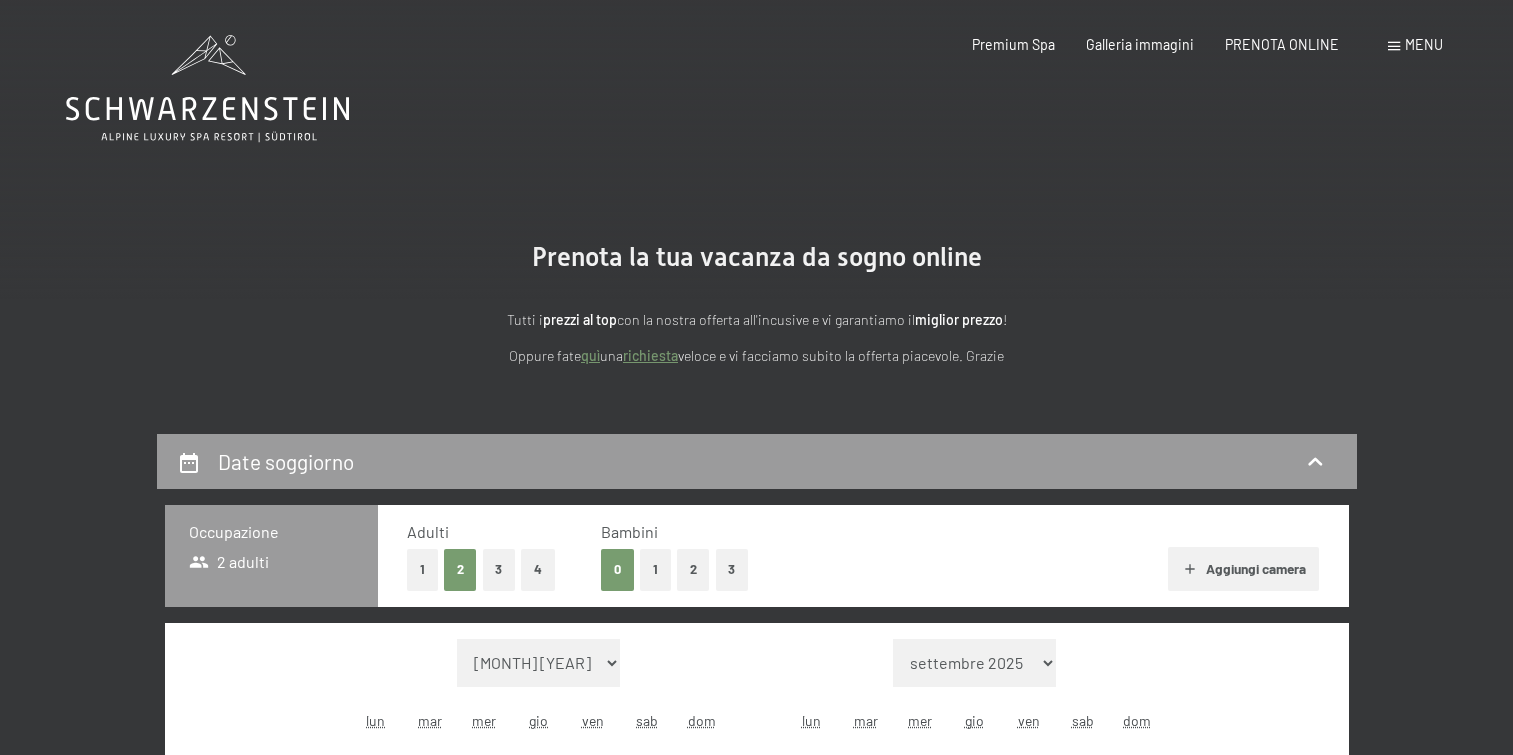 scroll, scrollTop: 0, scrollLeft: 0, axis: both 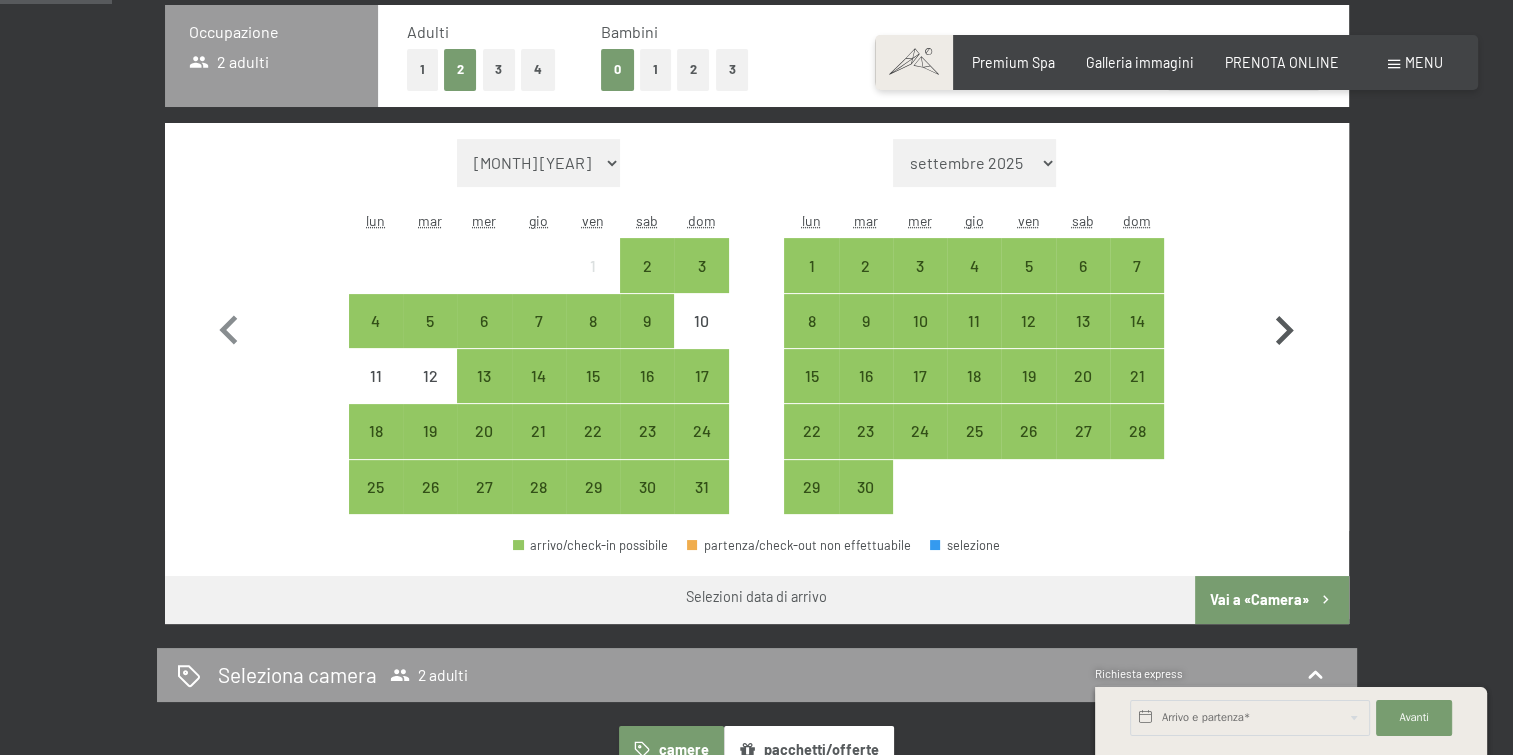 click 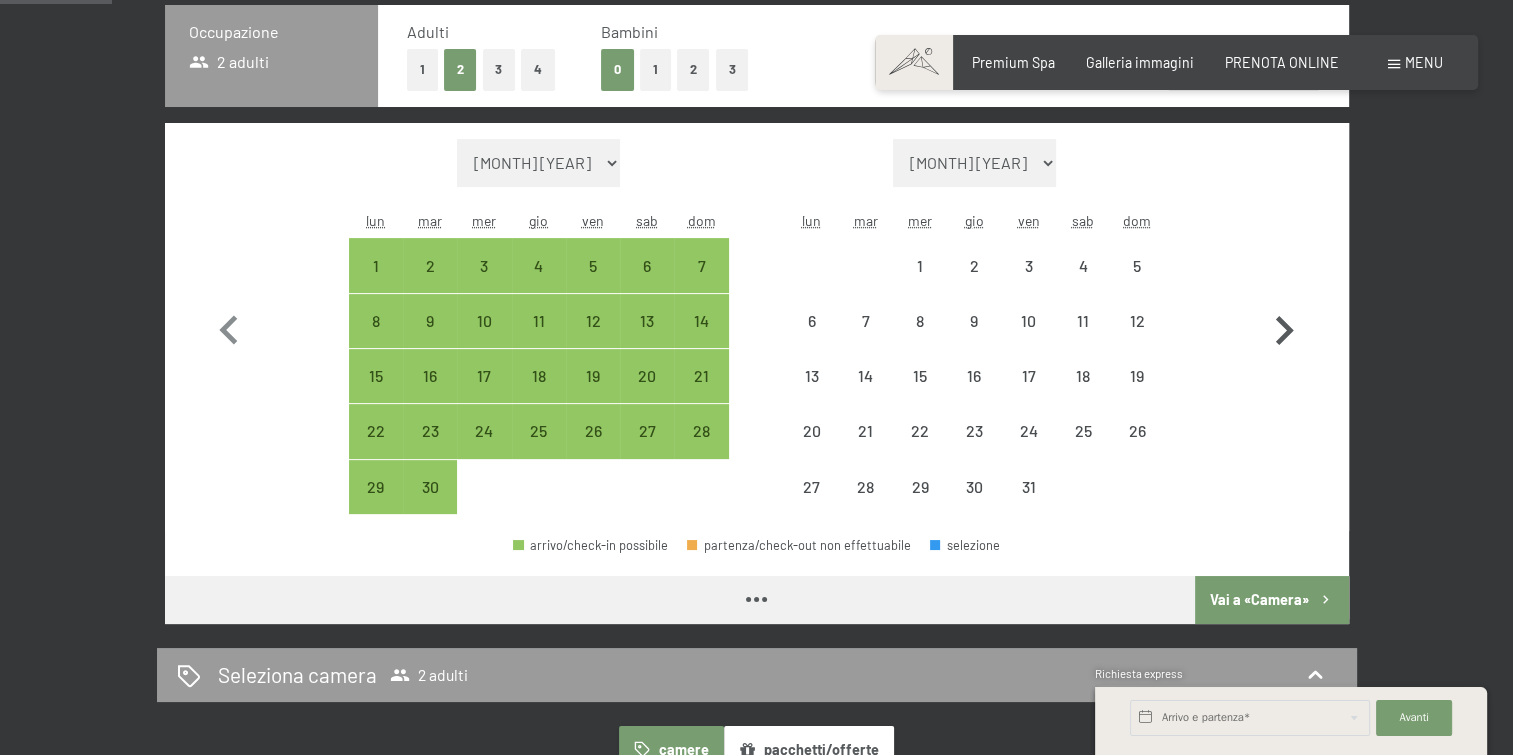 select on "[YEAR]-[MONTH]-[DAY]" 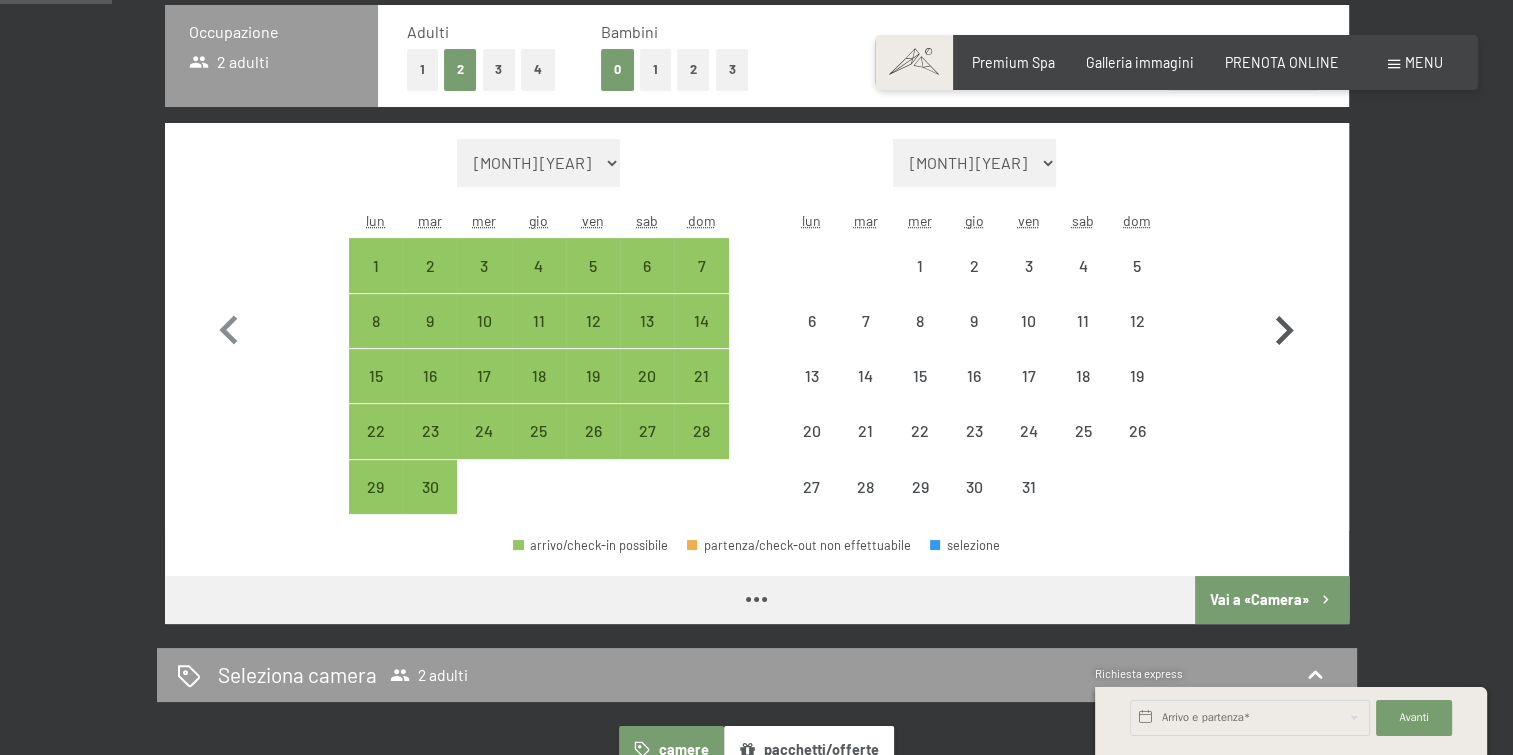 select on "2025-10-01" 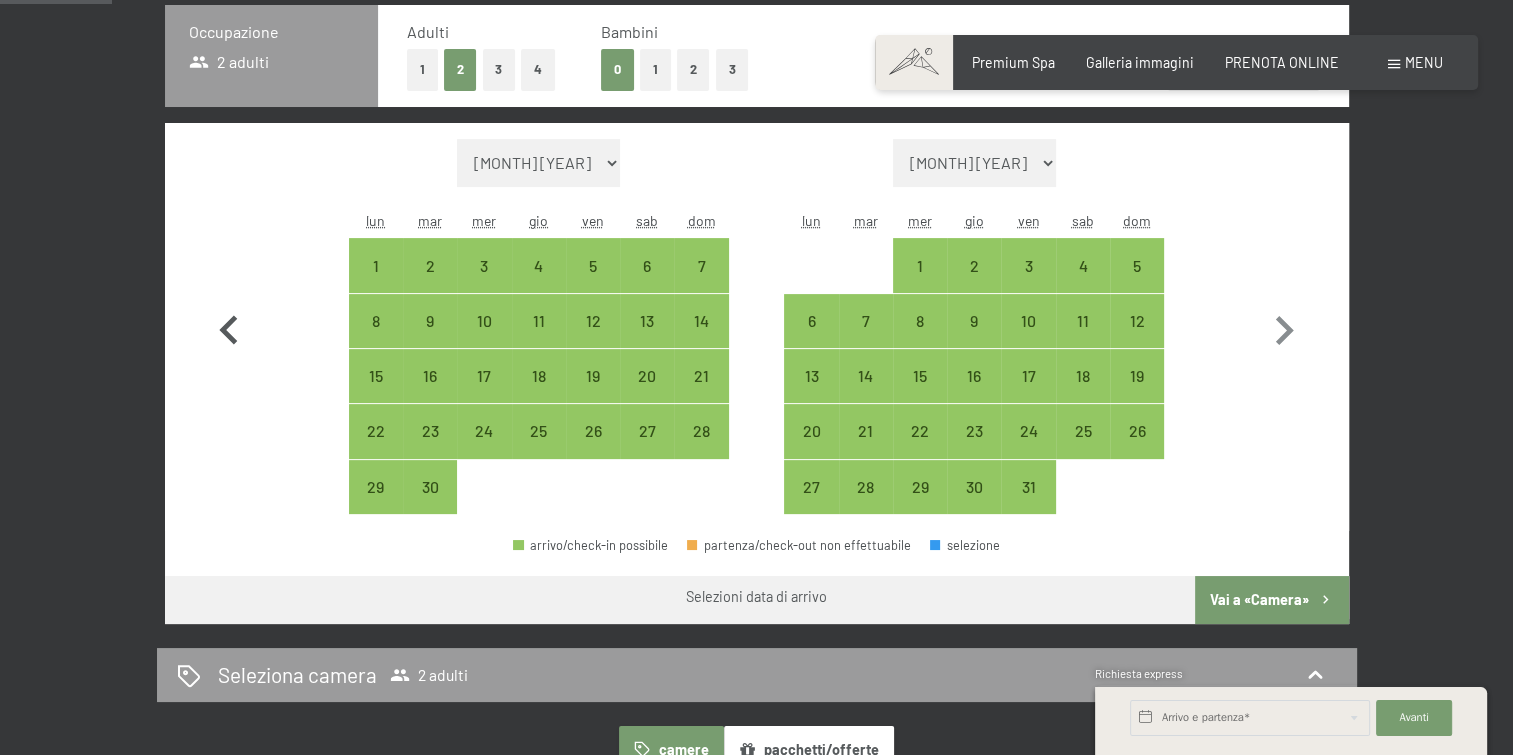 click 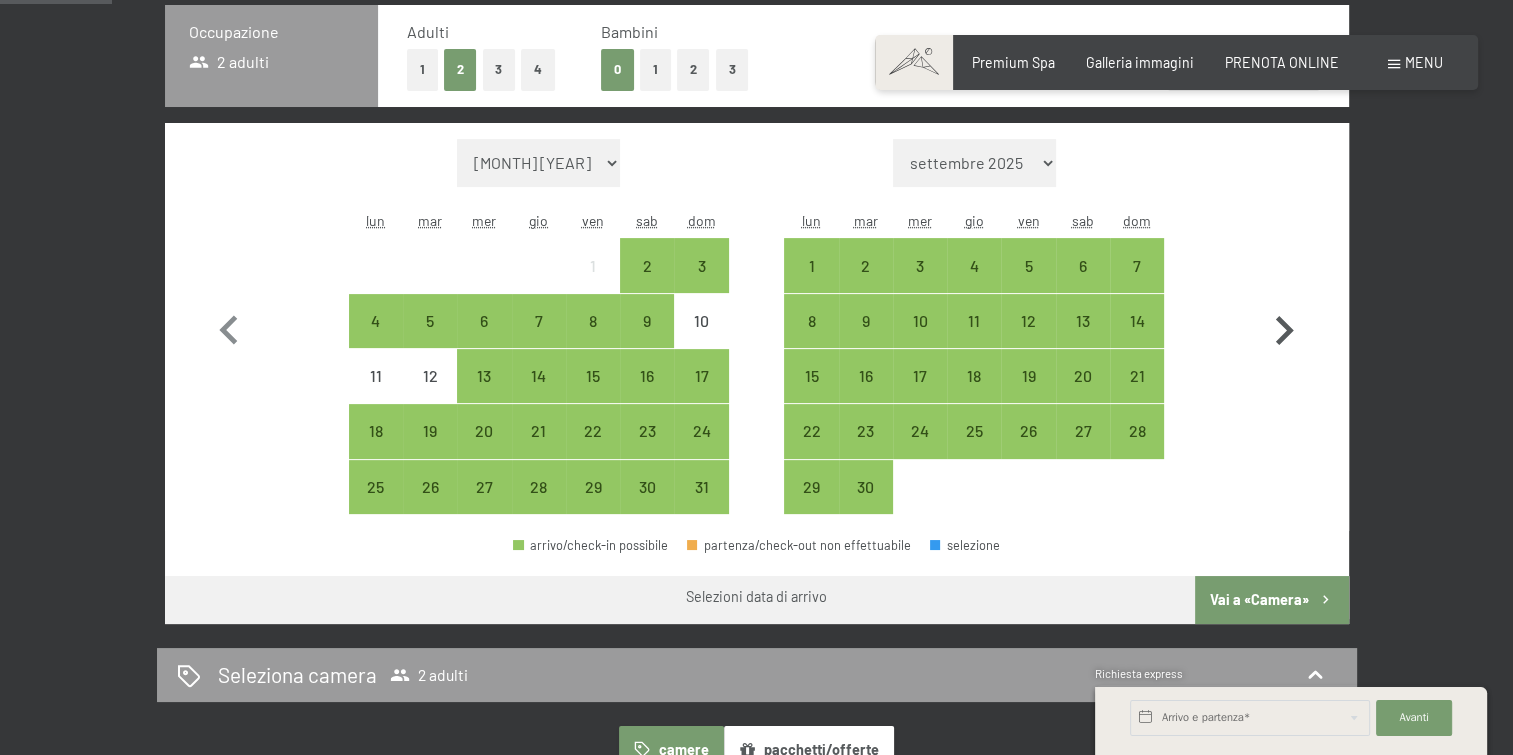 click 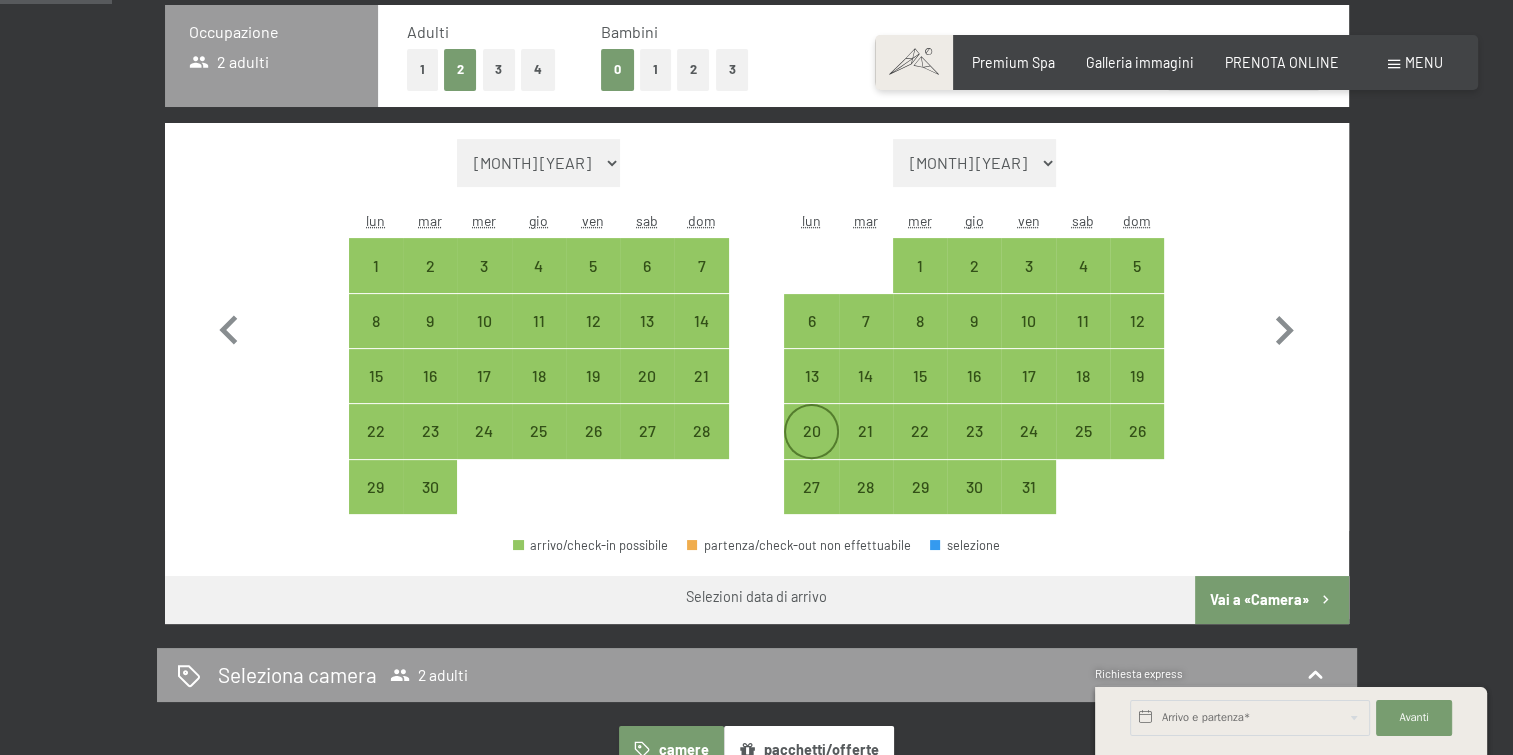 click on "20" at bounding box center [811, 448] 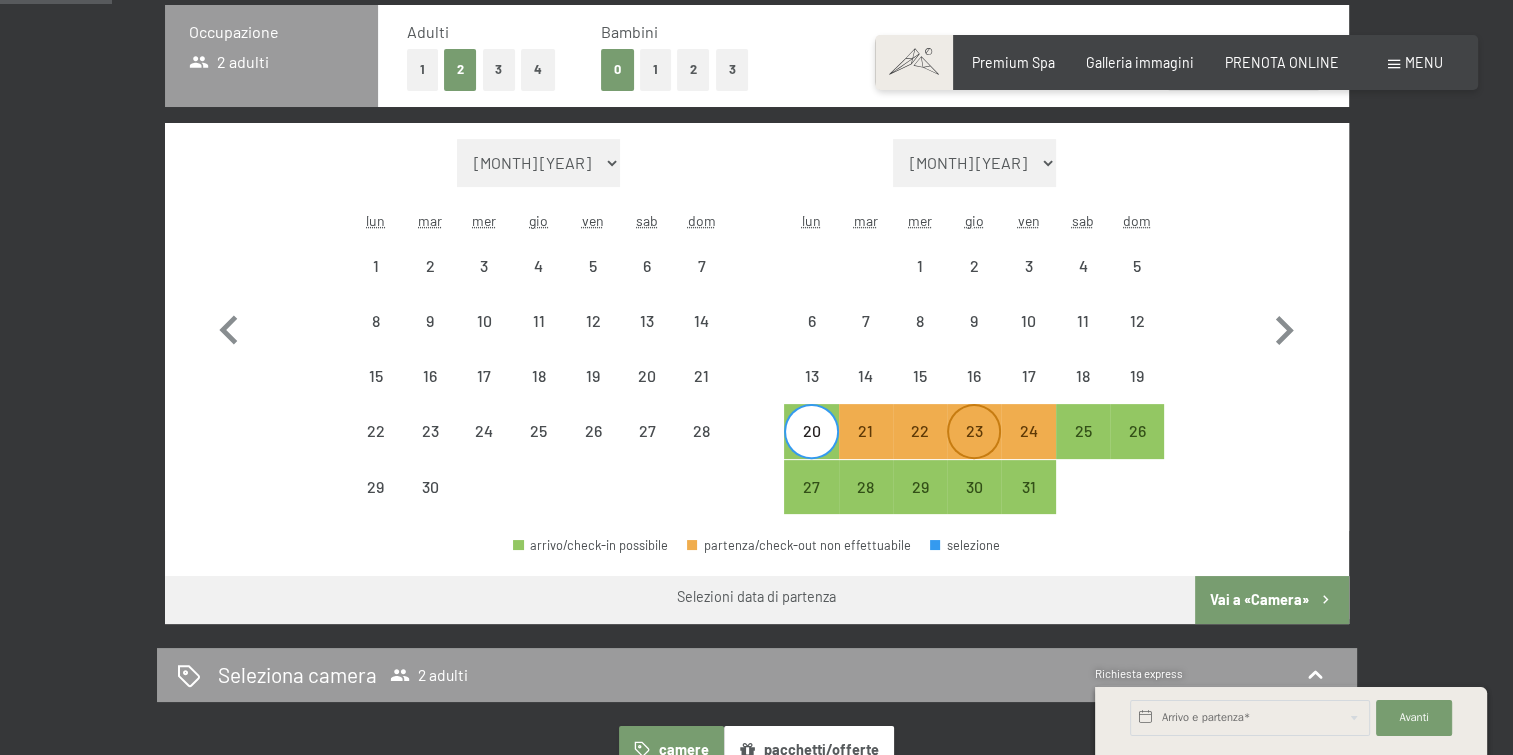 click on "23" at bounding box center [974, 448] 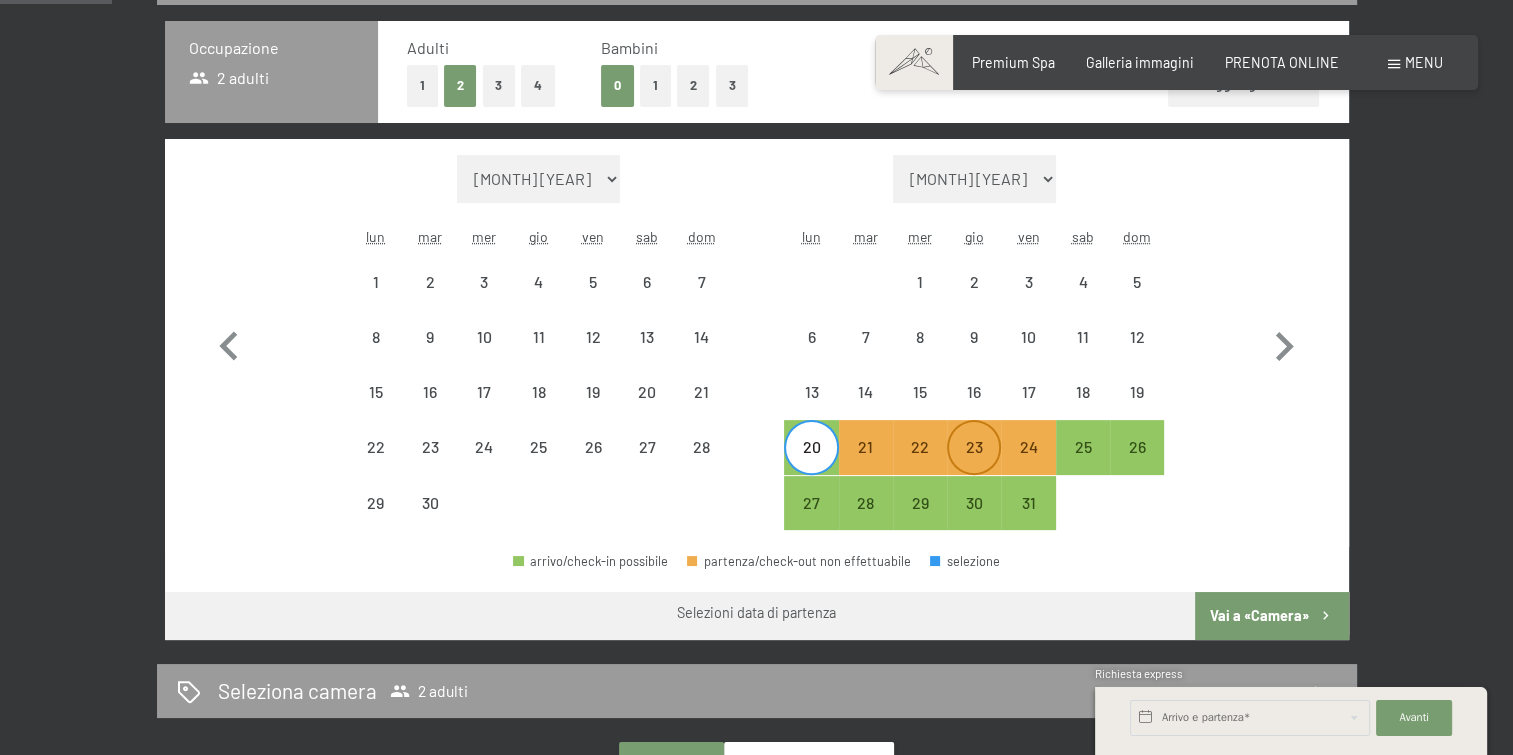 select on "[YEAR]-[MONTH]-[DAY]" 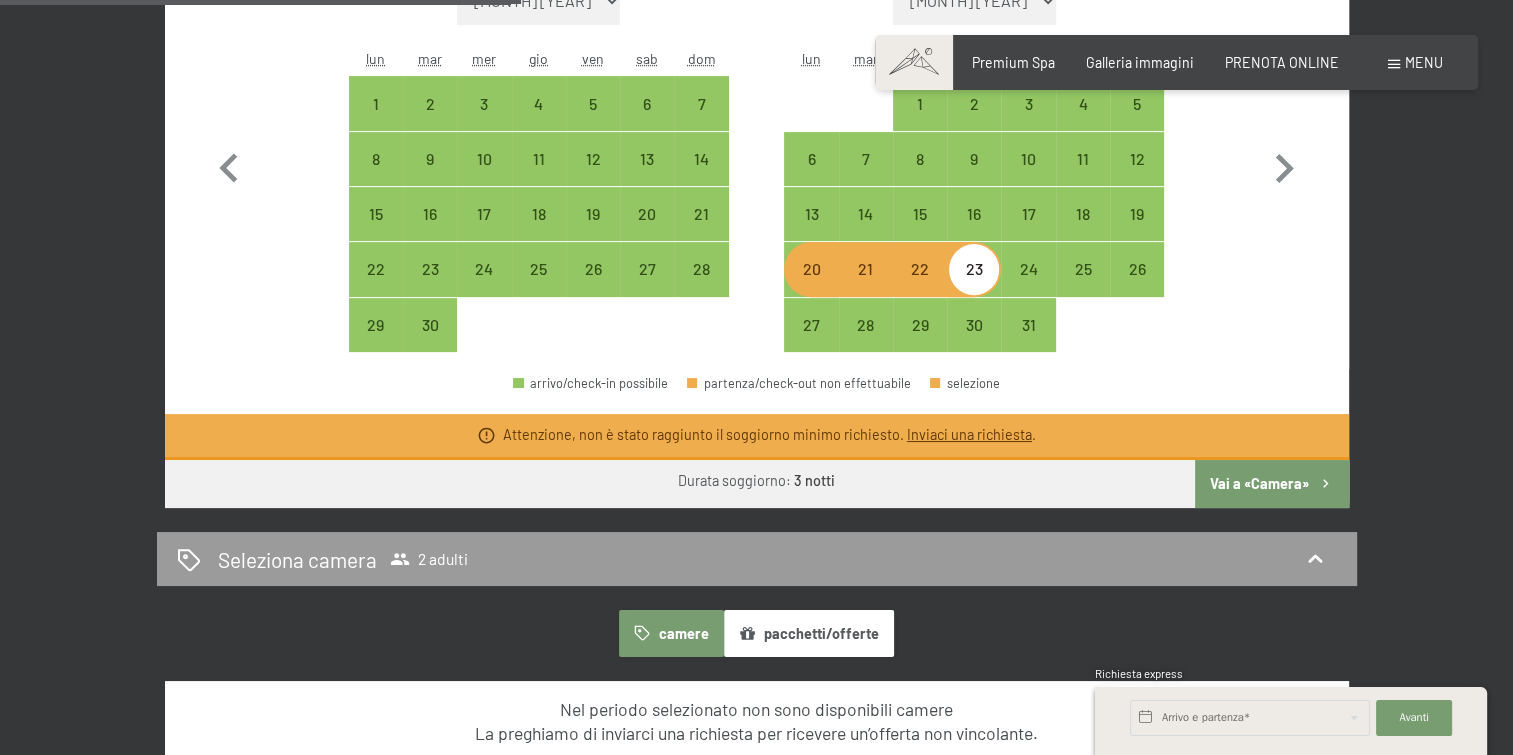 scroll, scrollTop: 784, scrollLeft: 0, axis: vertical 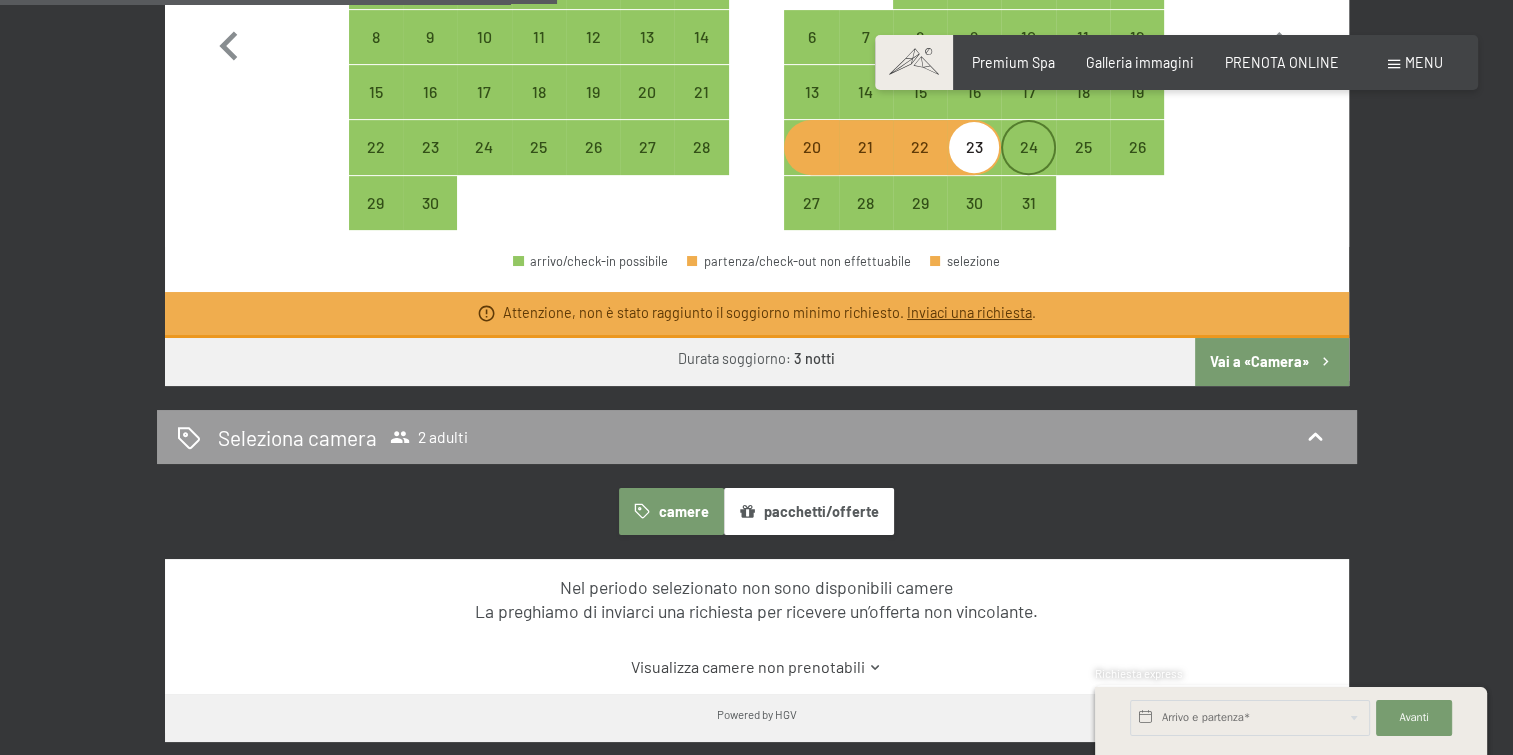 click on "24" at bounding box center (1028, 164) 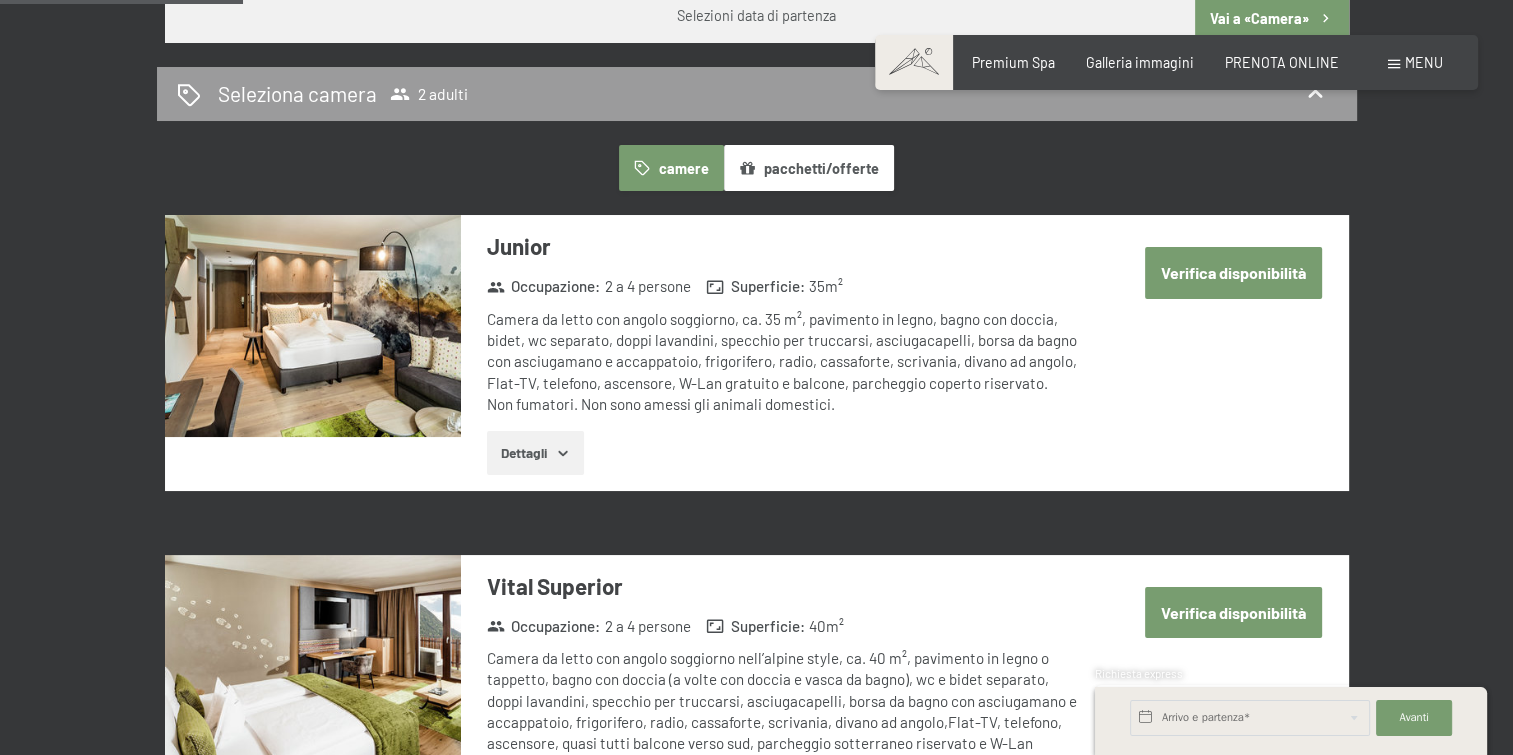 scroll, scrollTop: 1084, scrollLeft: 0, axis: vertical 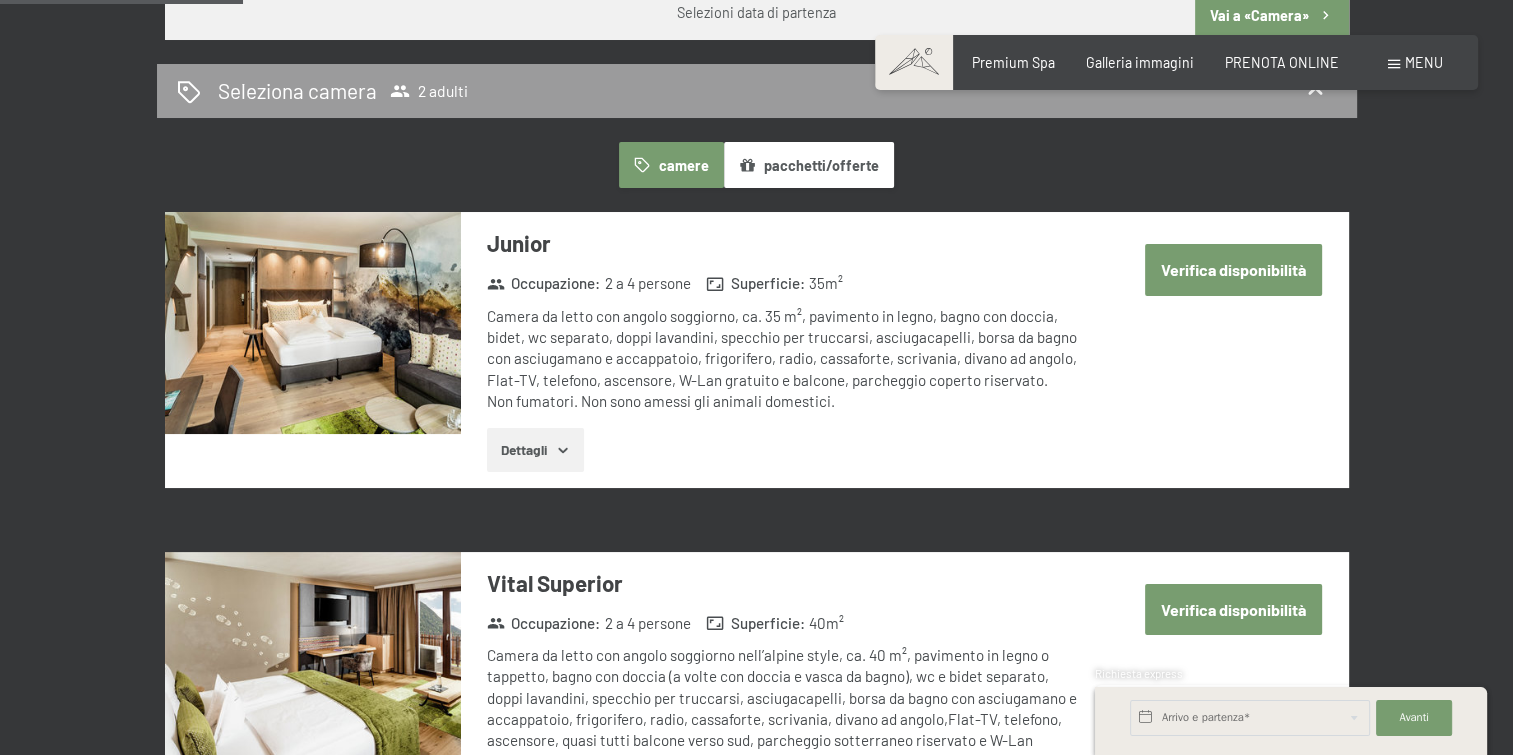 click on "Verifica disponibilità" at bounding box center [1233, 269] 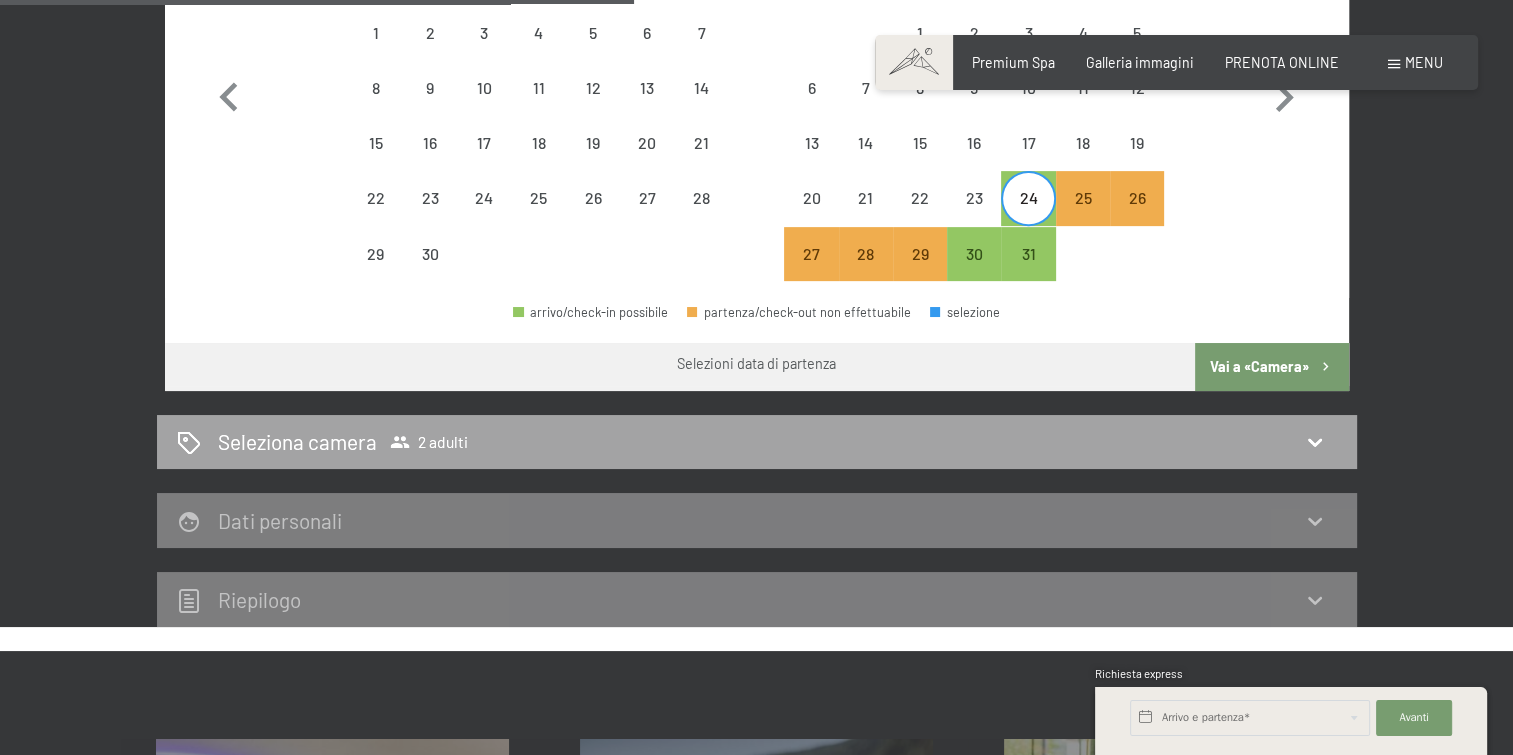 scroll, scrollTop: 933, scrollLeft: 0, axis: vertical 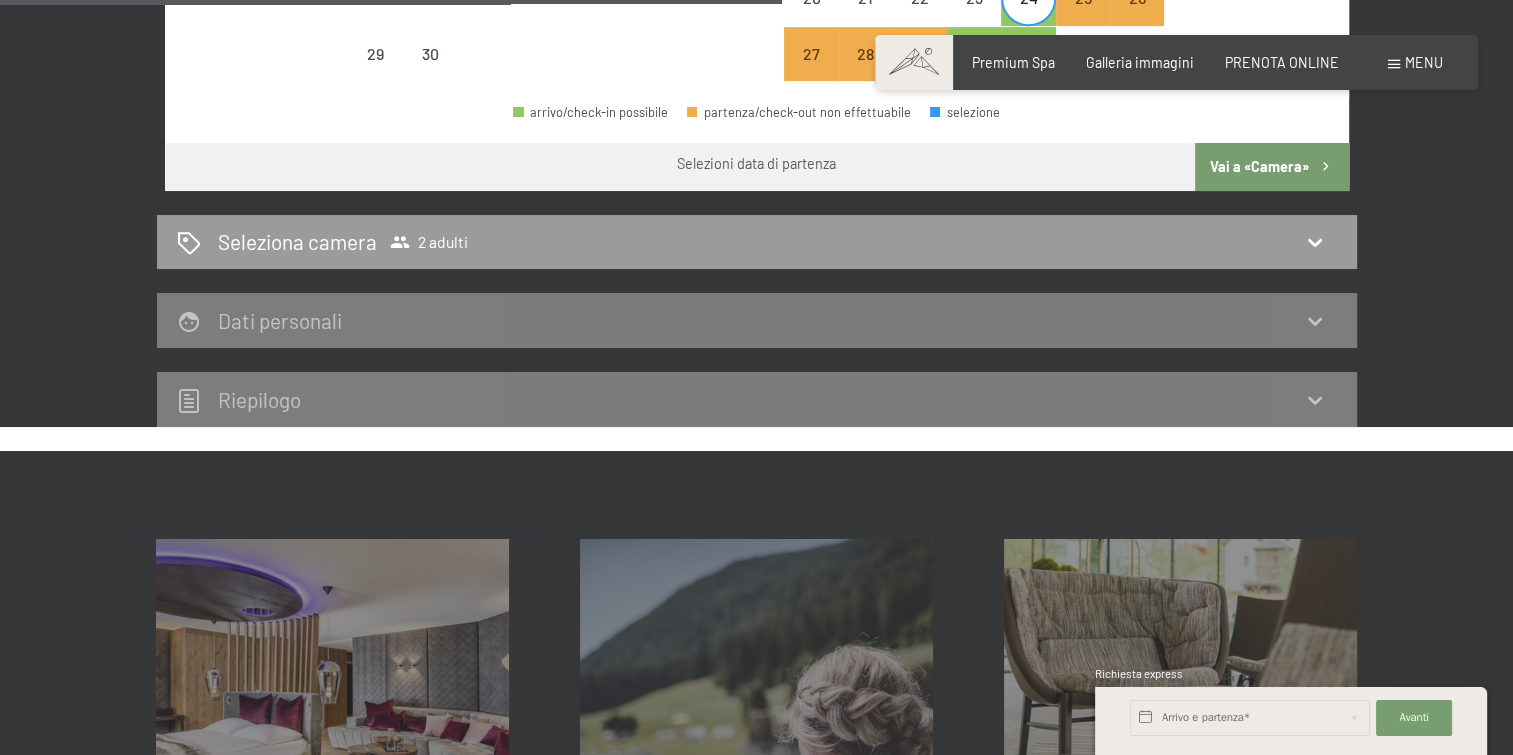 click on "Vai a «Camera»" at bounding box center (1271, 167) 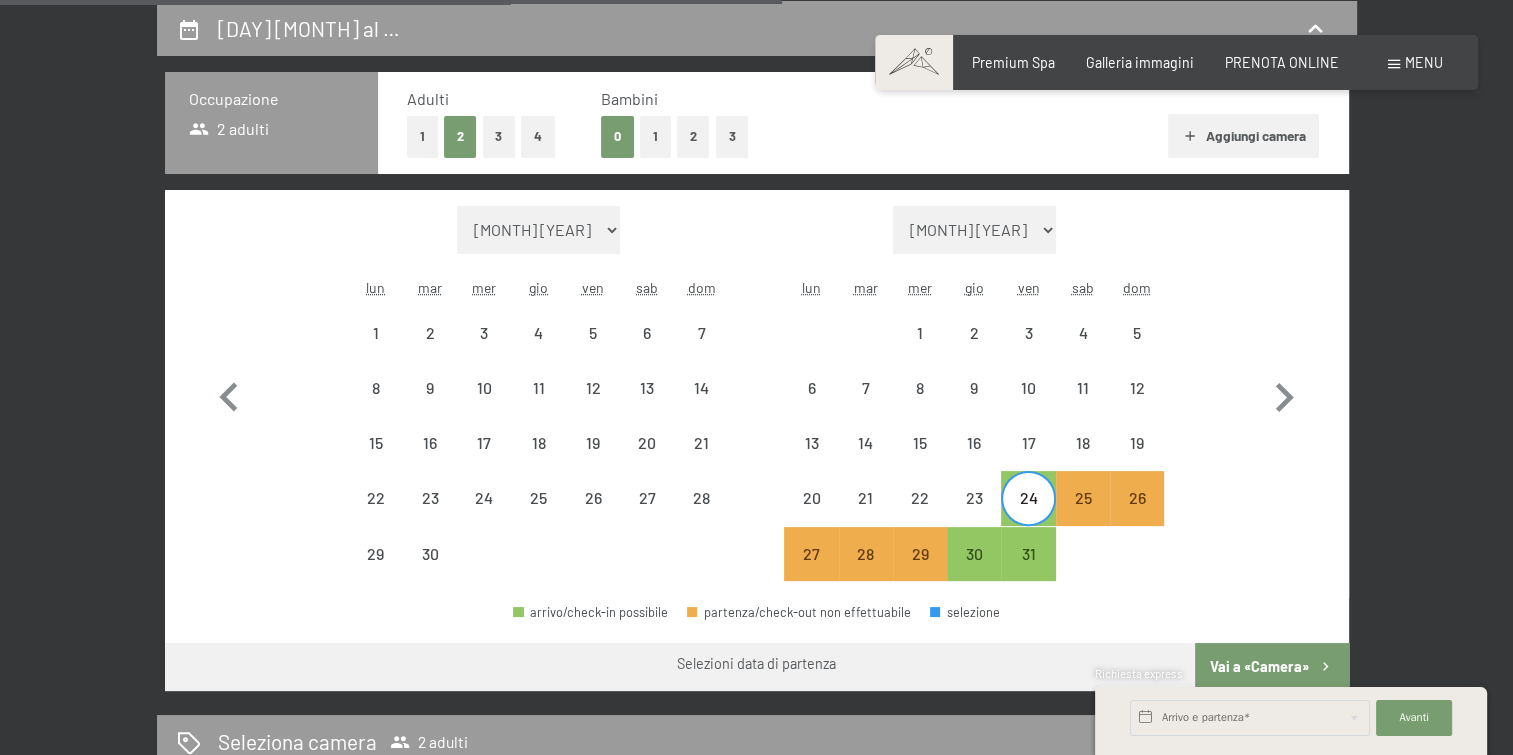 select on "[YEAR]-[MONTH]-[DAY]" 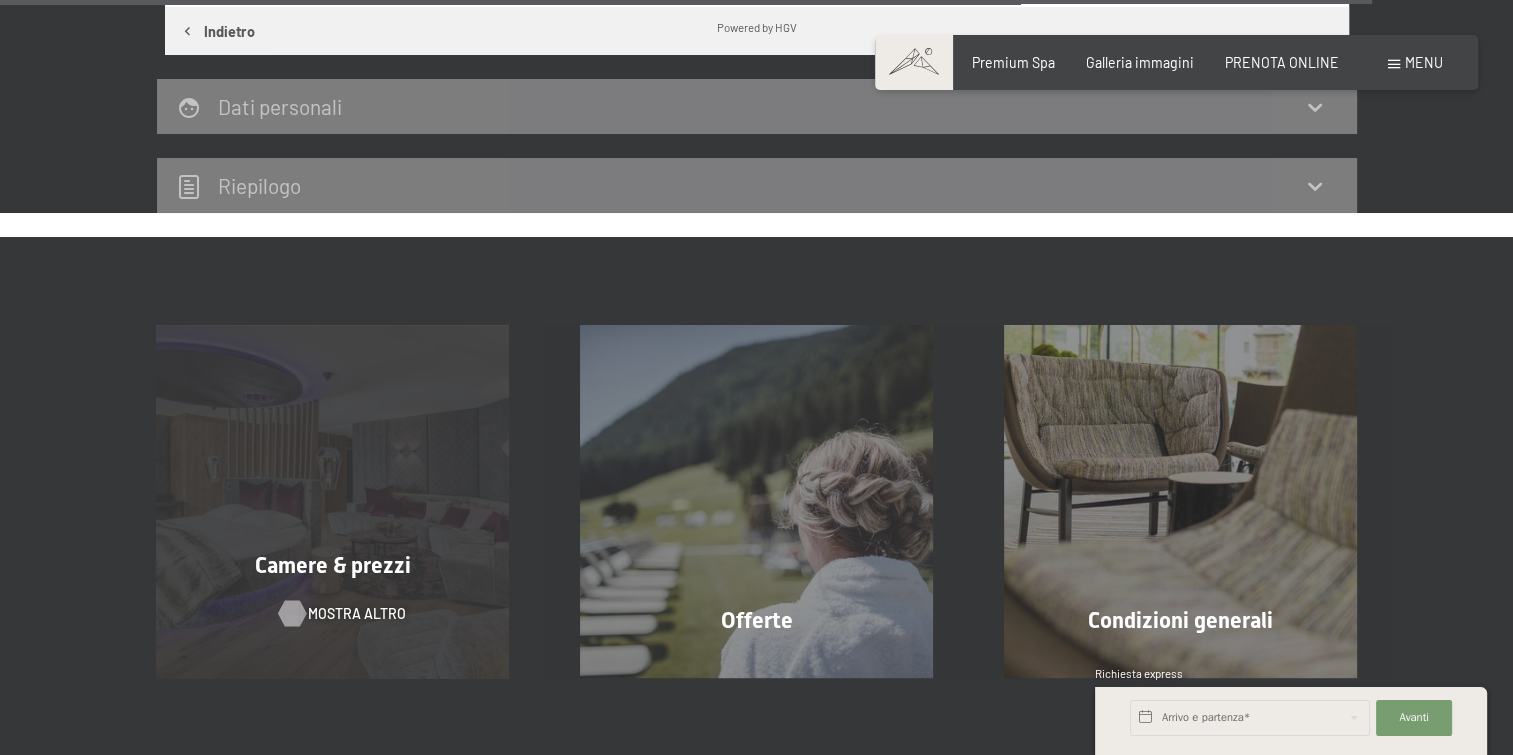 scroll, scrollTop: 5933, scrollLeft: 0, axis: vertical 